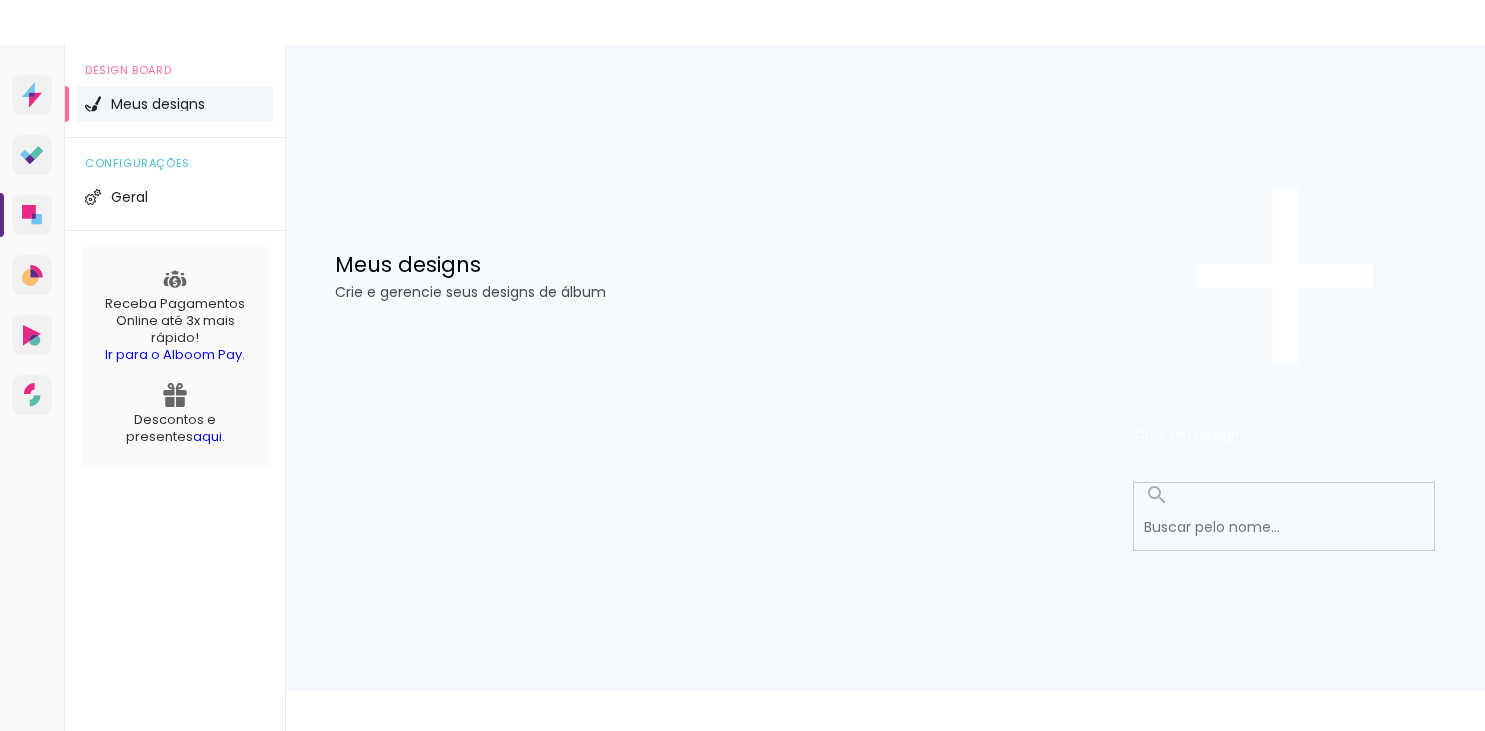 scroll, scrollTop: 0, scrollLeft: 0, axis: both 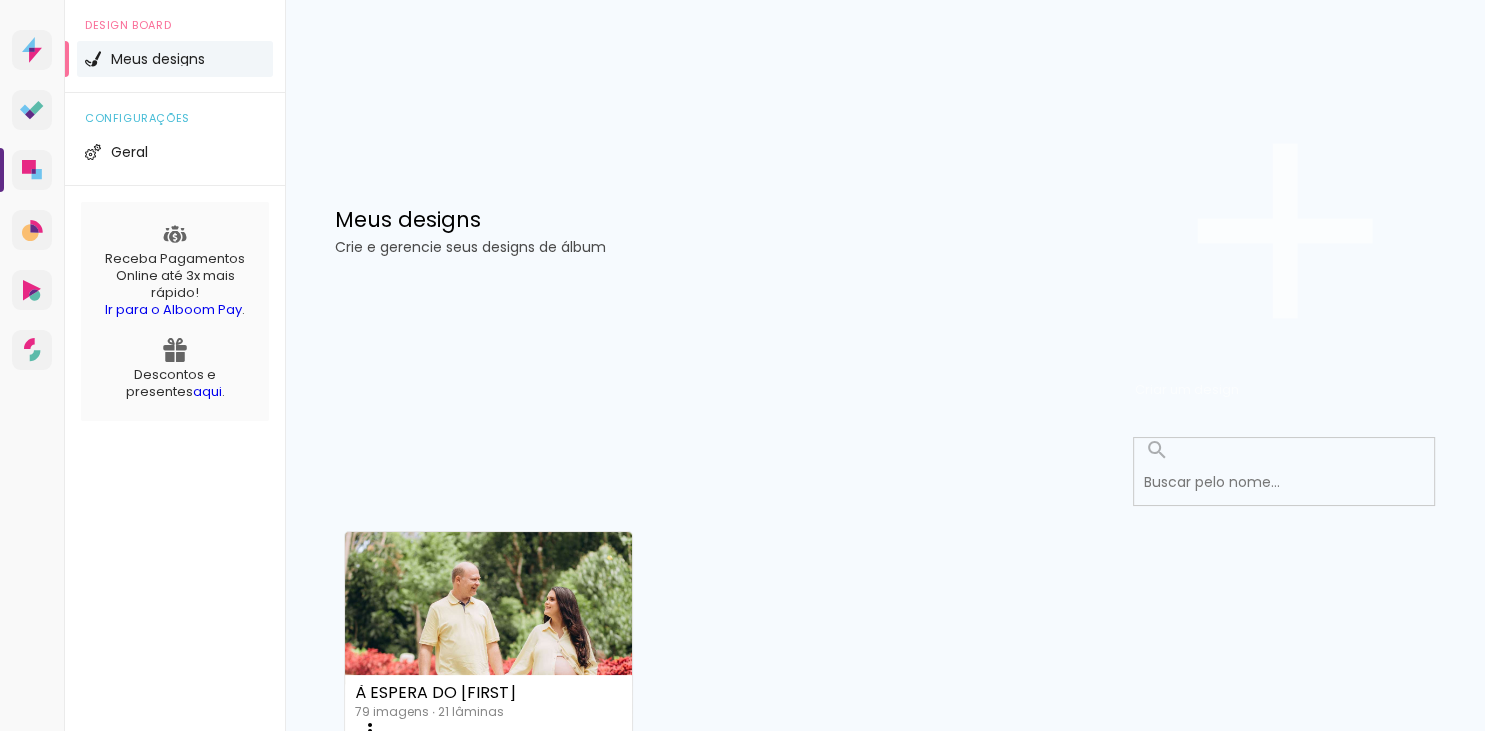 click on "Criar um design" 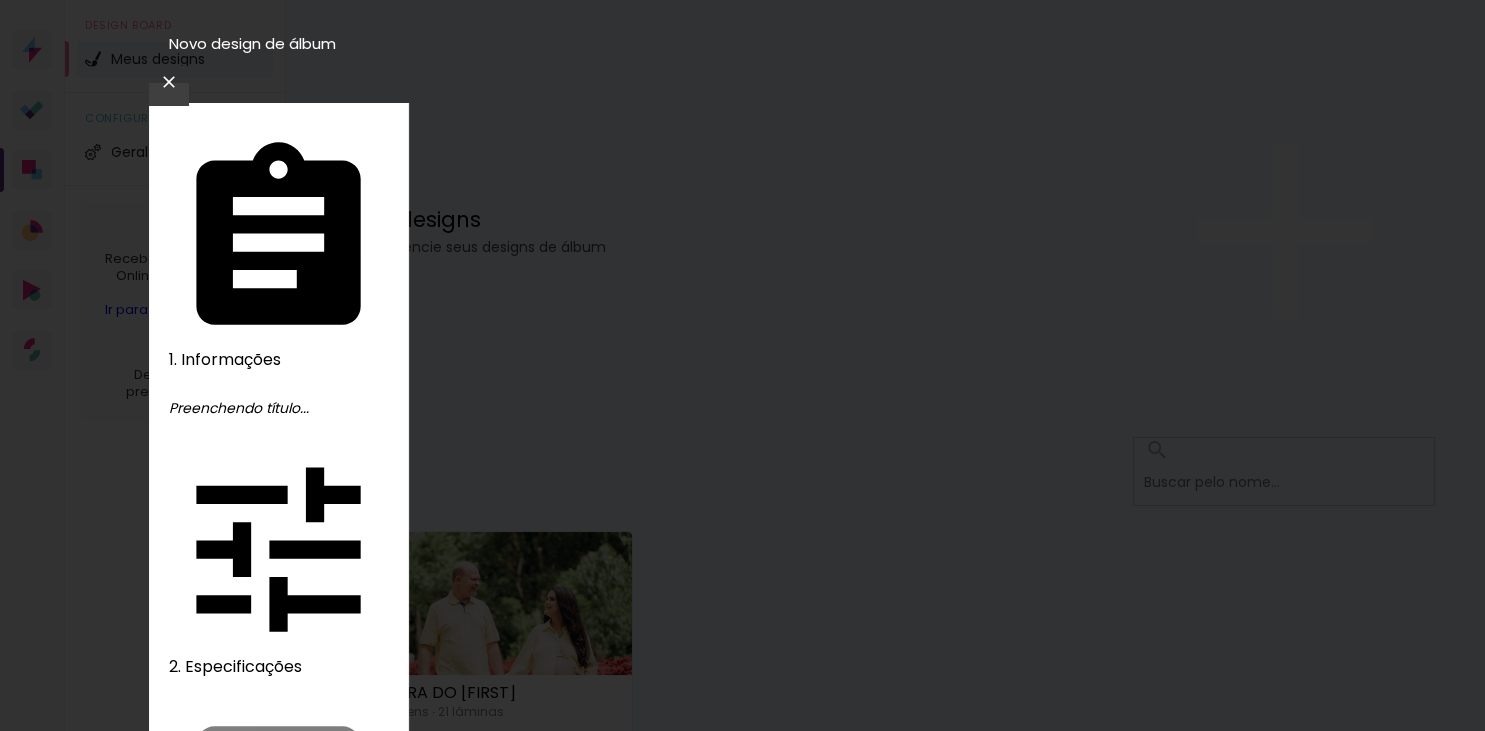 click at bounding box center [743, 1743] 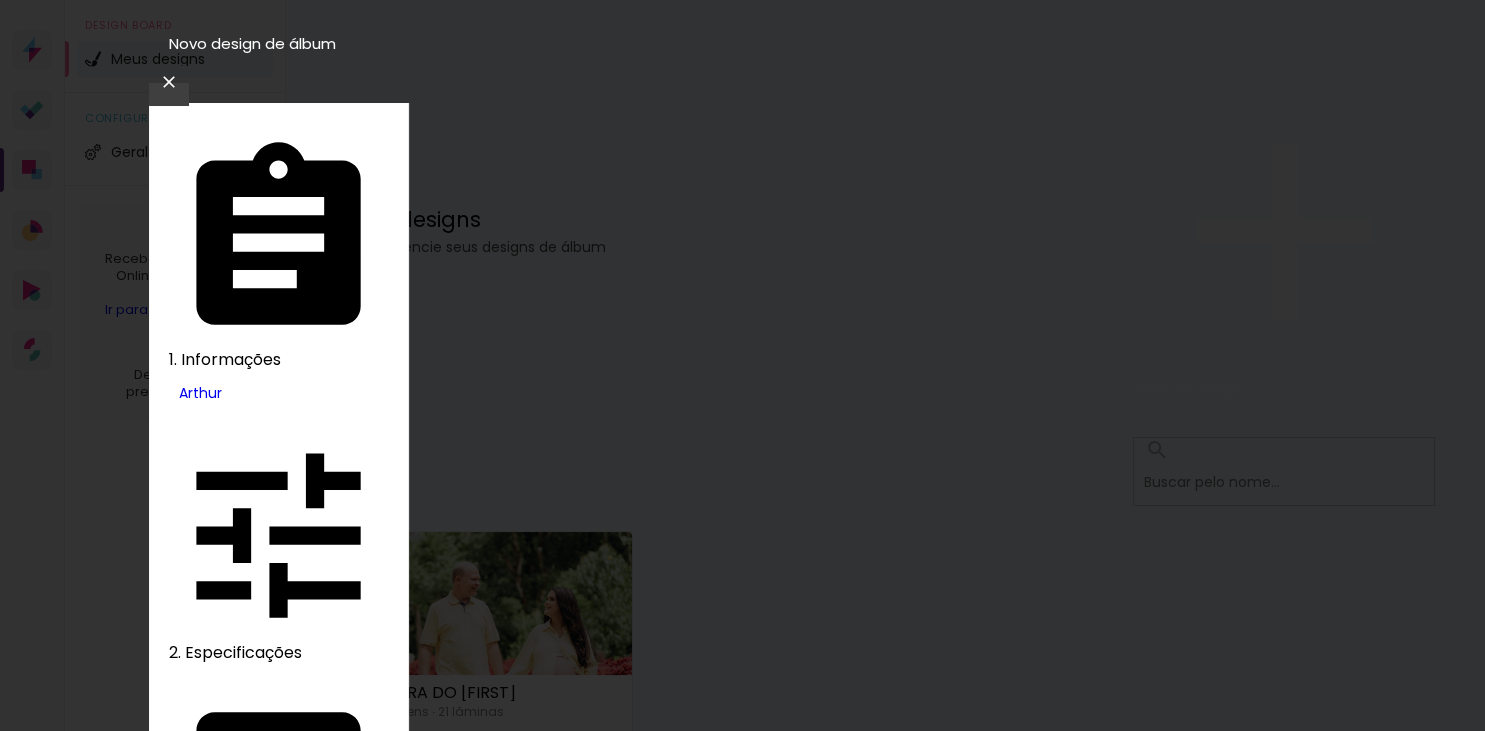 scroll, scrollTop: 3360, scrollLeft: 0, axis: vertical 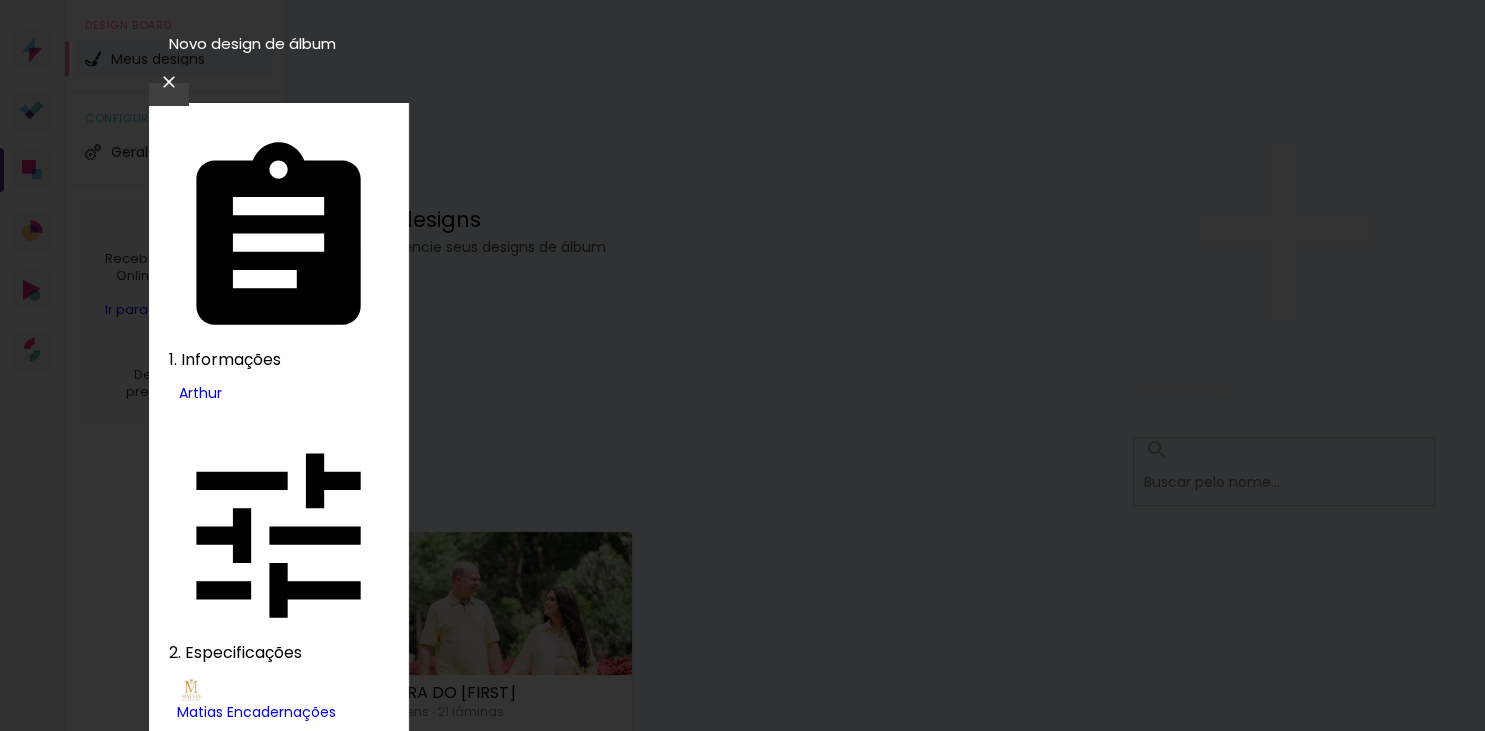 click at bounding box center [743, 1580] 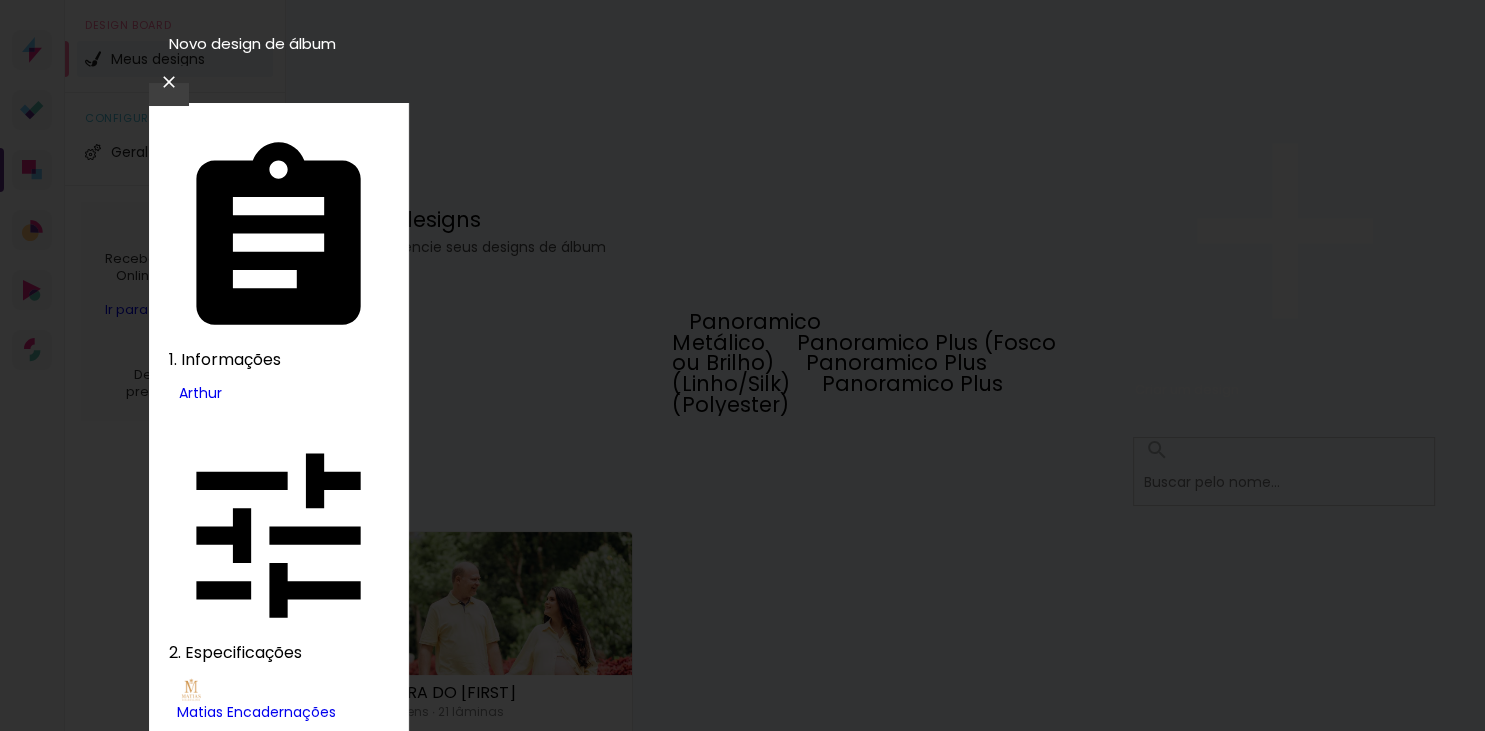 click on "Opções disponíveis Panoramico Metálico Panoramico Plus (Fosco ou Brilho) Panoramico Plus (Linho/Silk) Panoramico Plus (Polyester) Tamanho Escolha o tamanho Modelo Escolha o modelo do álbum. Voltar Avançar" at bounding box center [743, 1554] 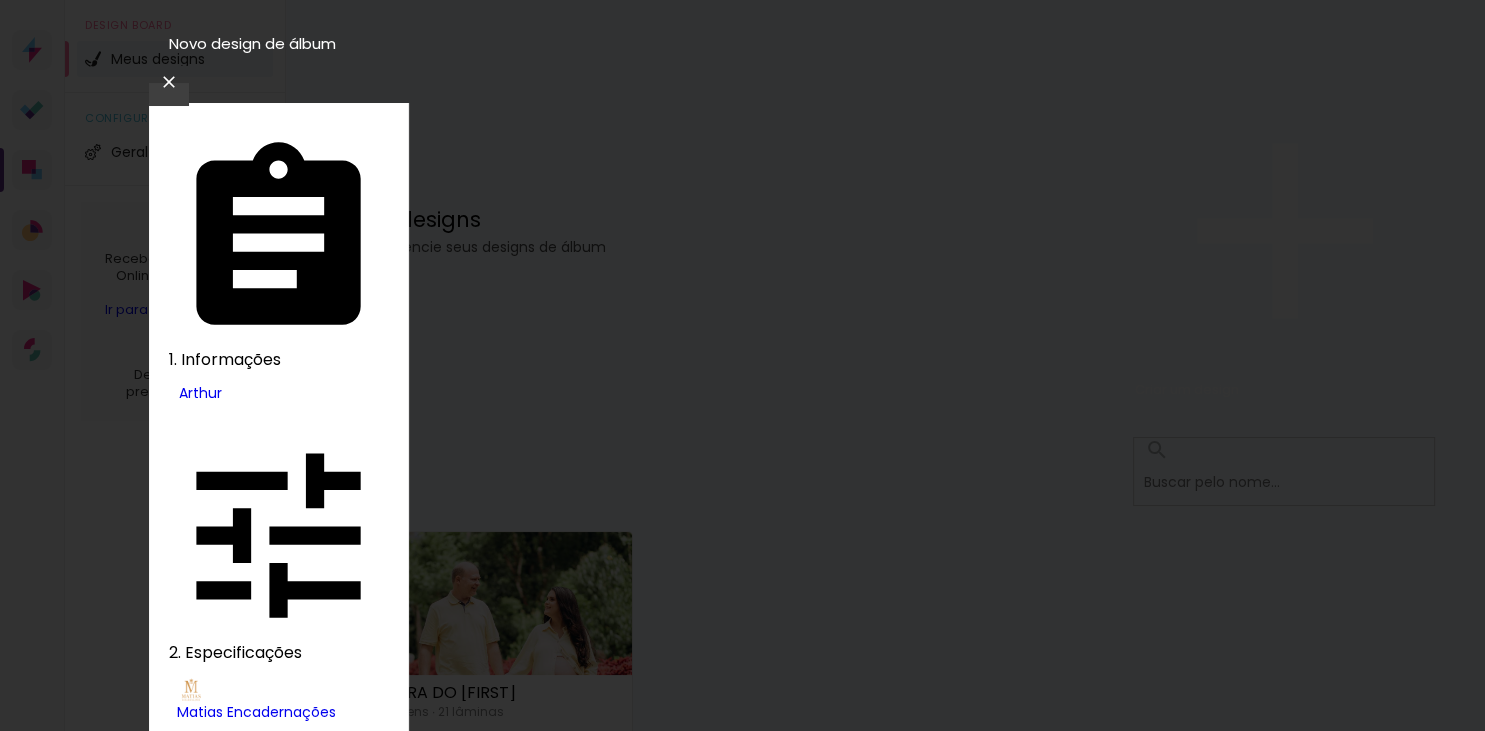 click at bounding box center [743, 1580] 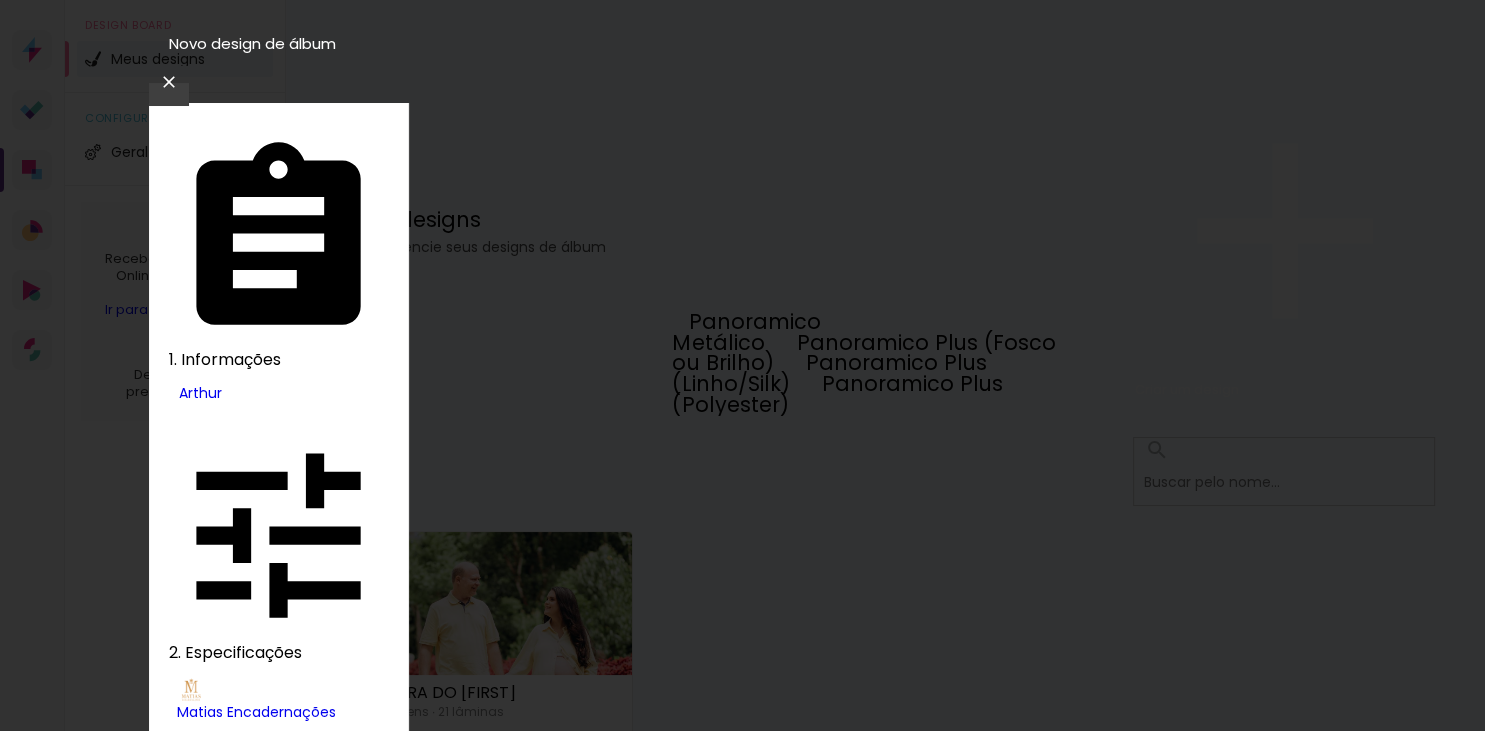click on "Panoramico Plus (Fosco ou Brilho)" at bounding box center (0, 0) 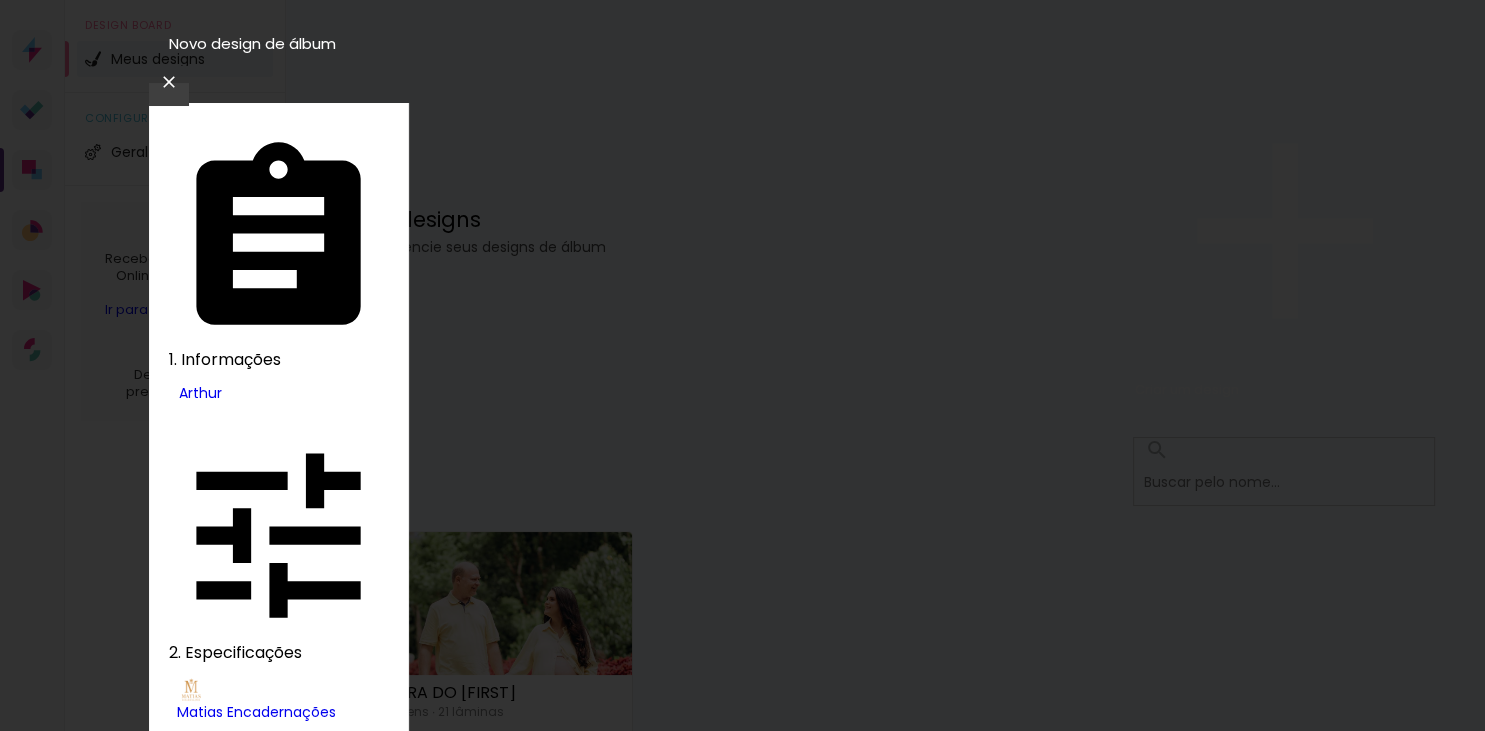 scroll, scrollTop: 403, scrollLeft: 0, axis: vertical 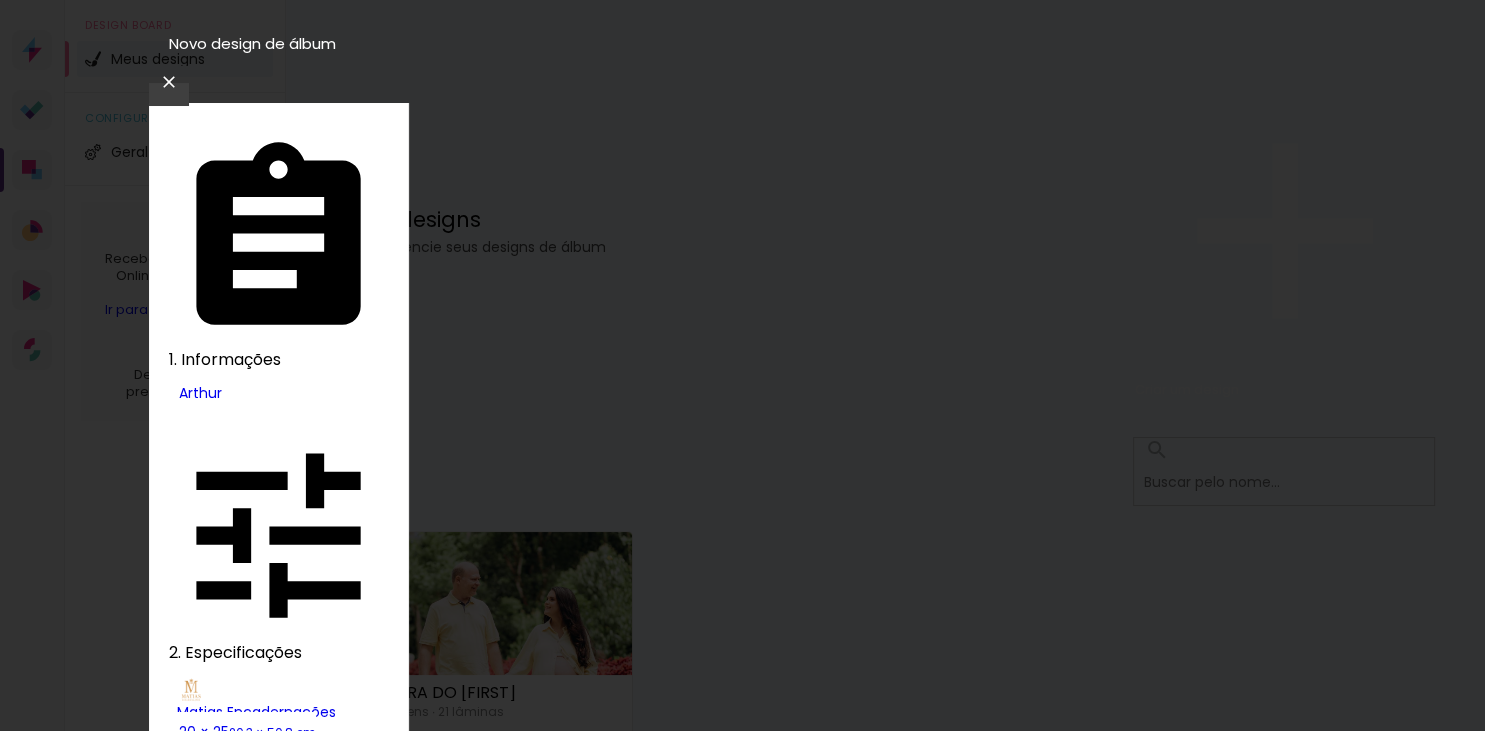 click on "Iniciar design" at bounding box center [299, 1147] 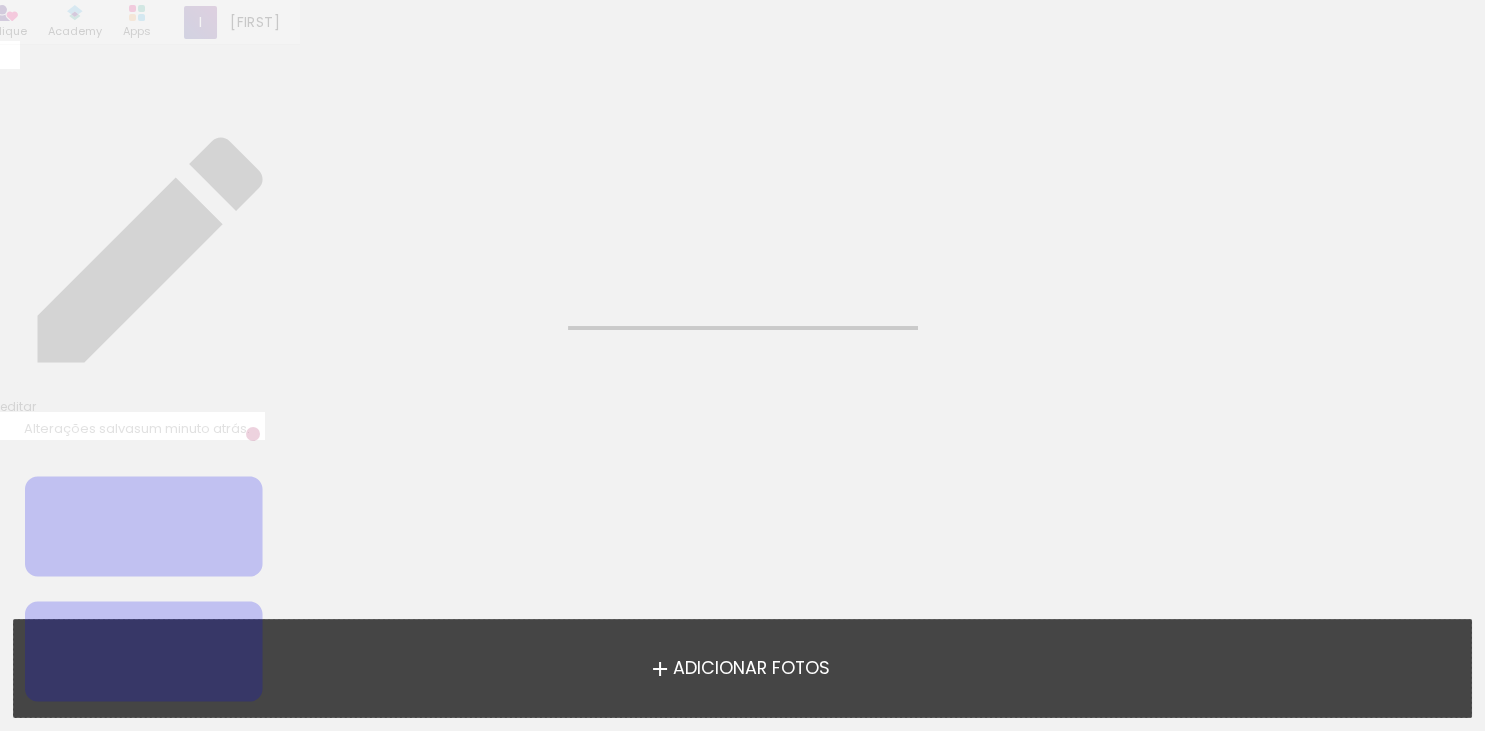 click on "Adicionar Fotos" at bounding box center (750, 669) 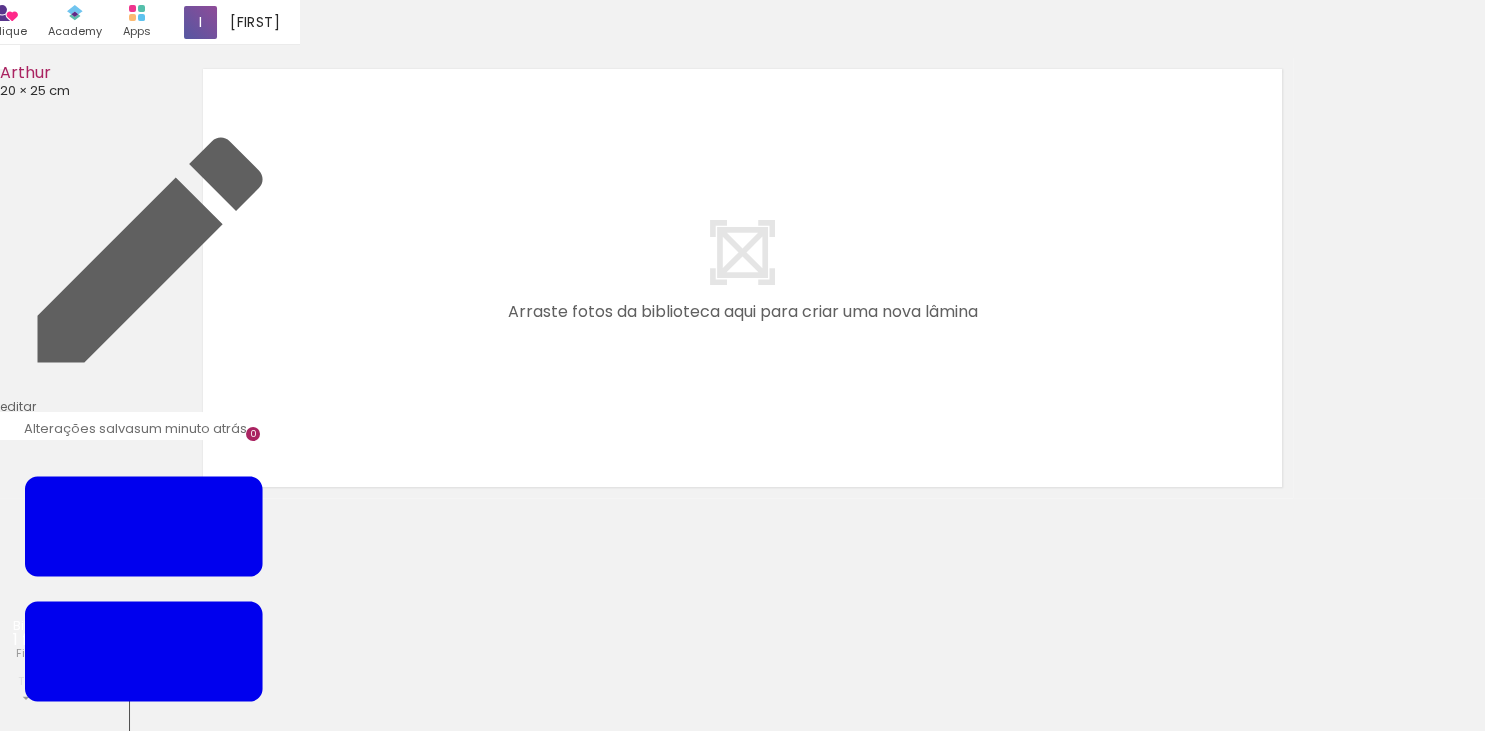 scroll, scrollTop: 25, scrollLeft: 0, axis: vertical 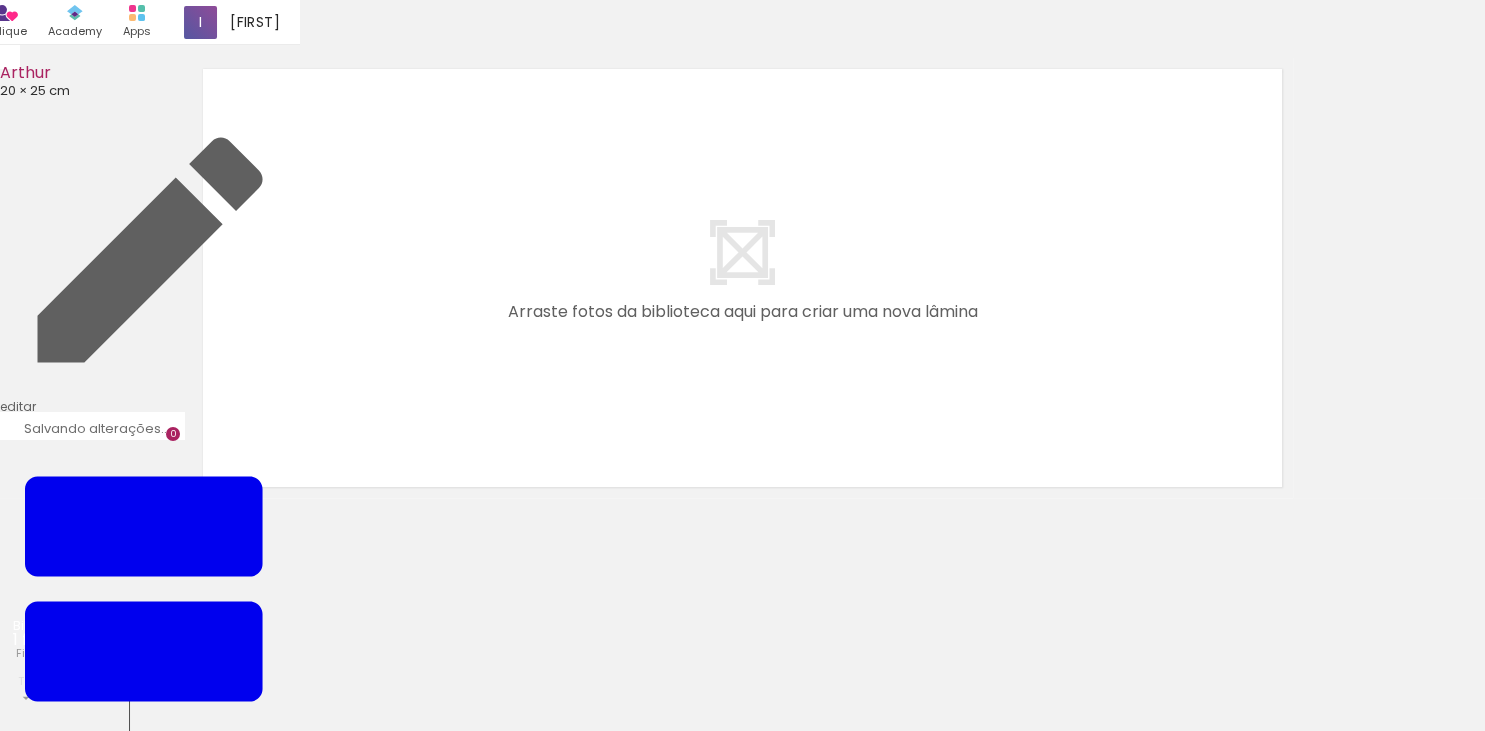 drag, startPoint x: 191, startPoint y: 648, endPoint x: 444, endPoint y: 428, distance: 335.2745 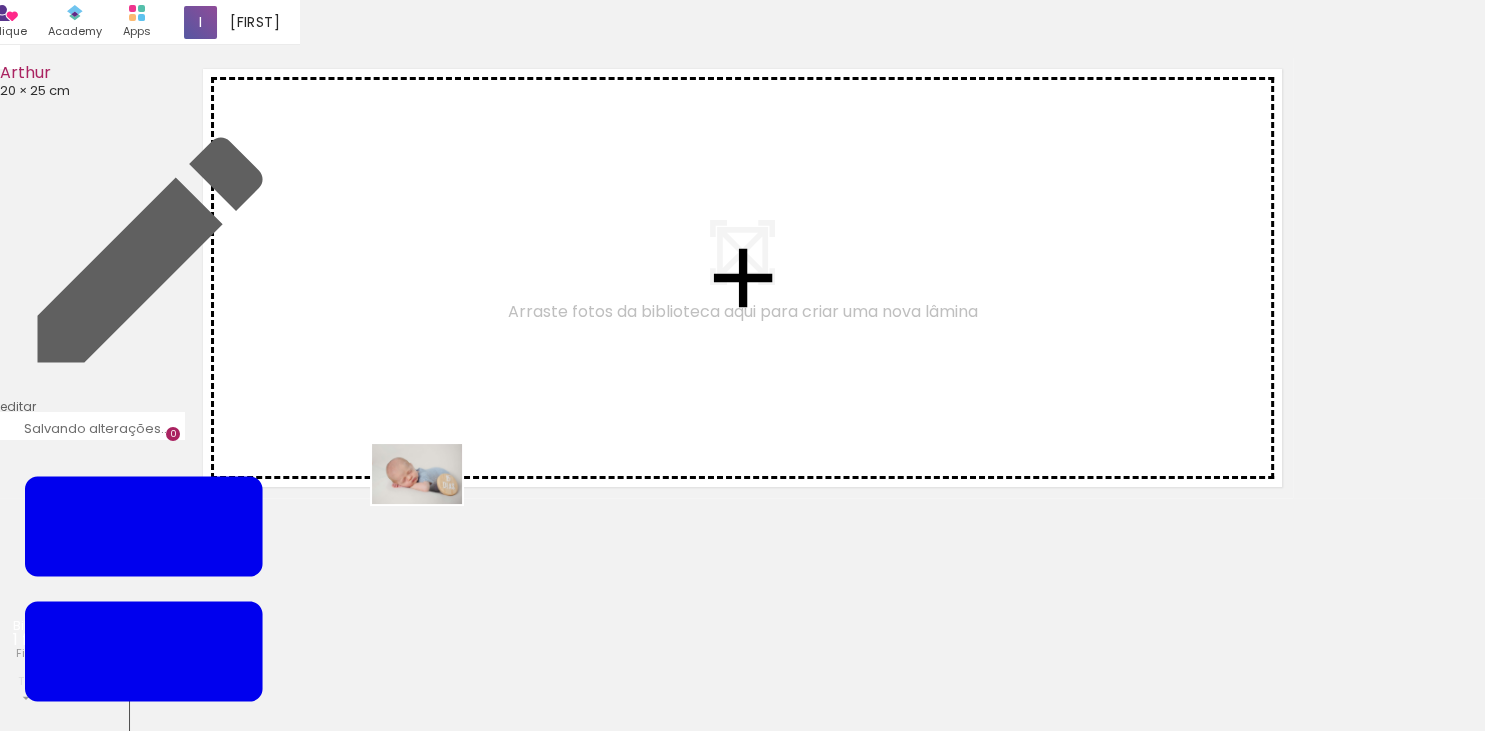 drag, startPoint x: 224, startPoint y: 672, endPoint x: 432, endPoint y: 504, distance: 267.3724 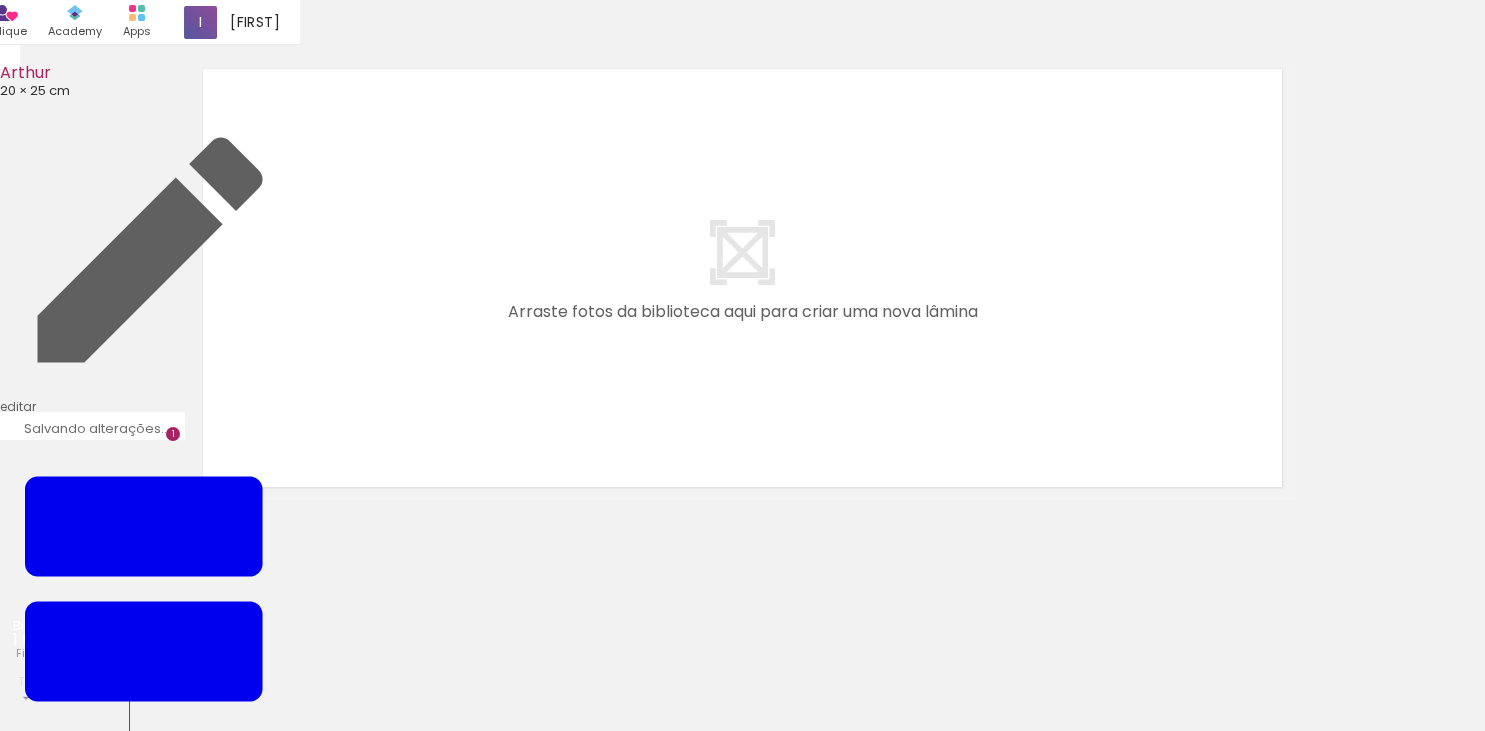 scroll, scrollTop: 25, scrollLeft: 0, axis: vertical 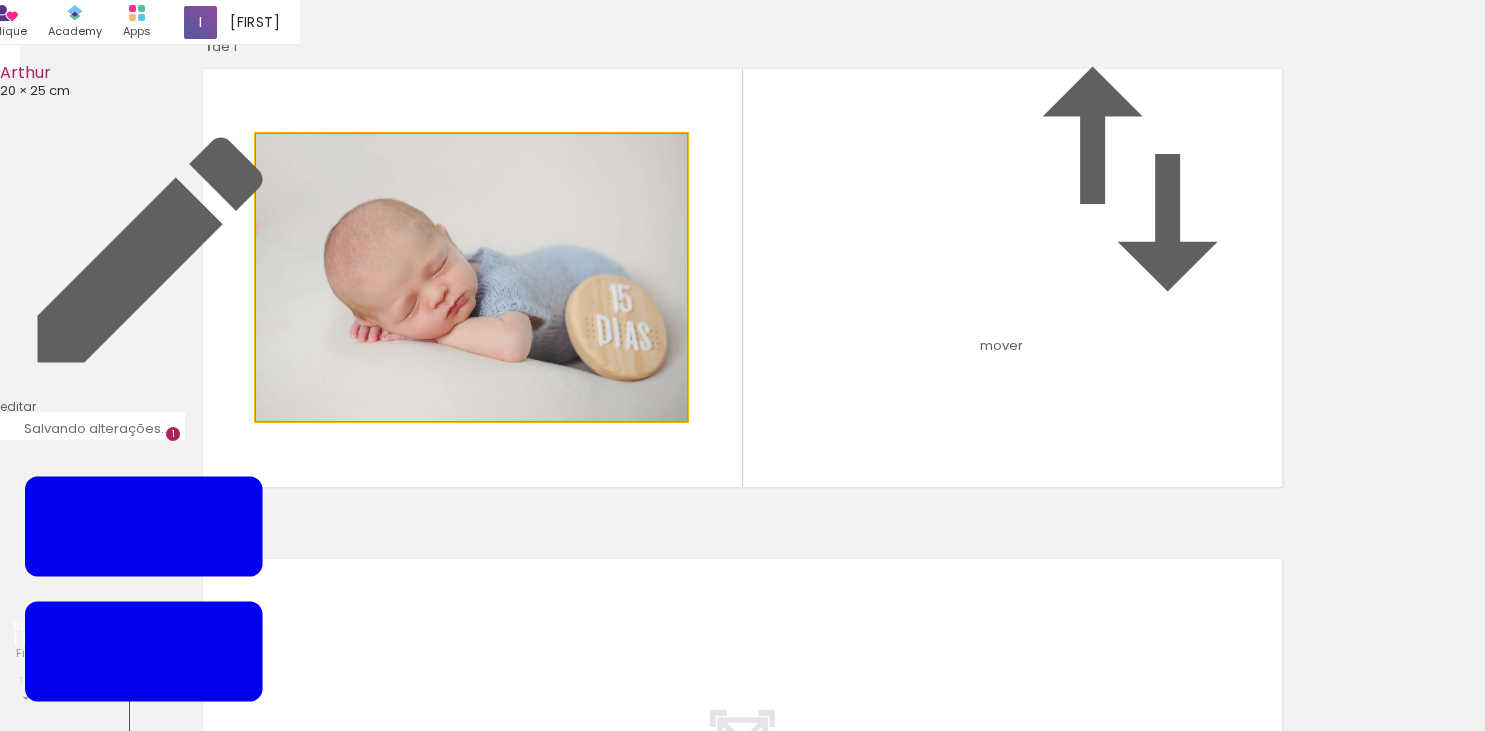 click 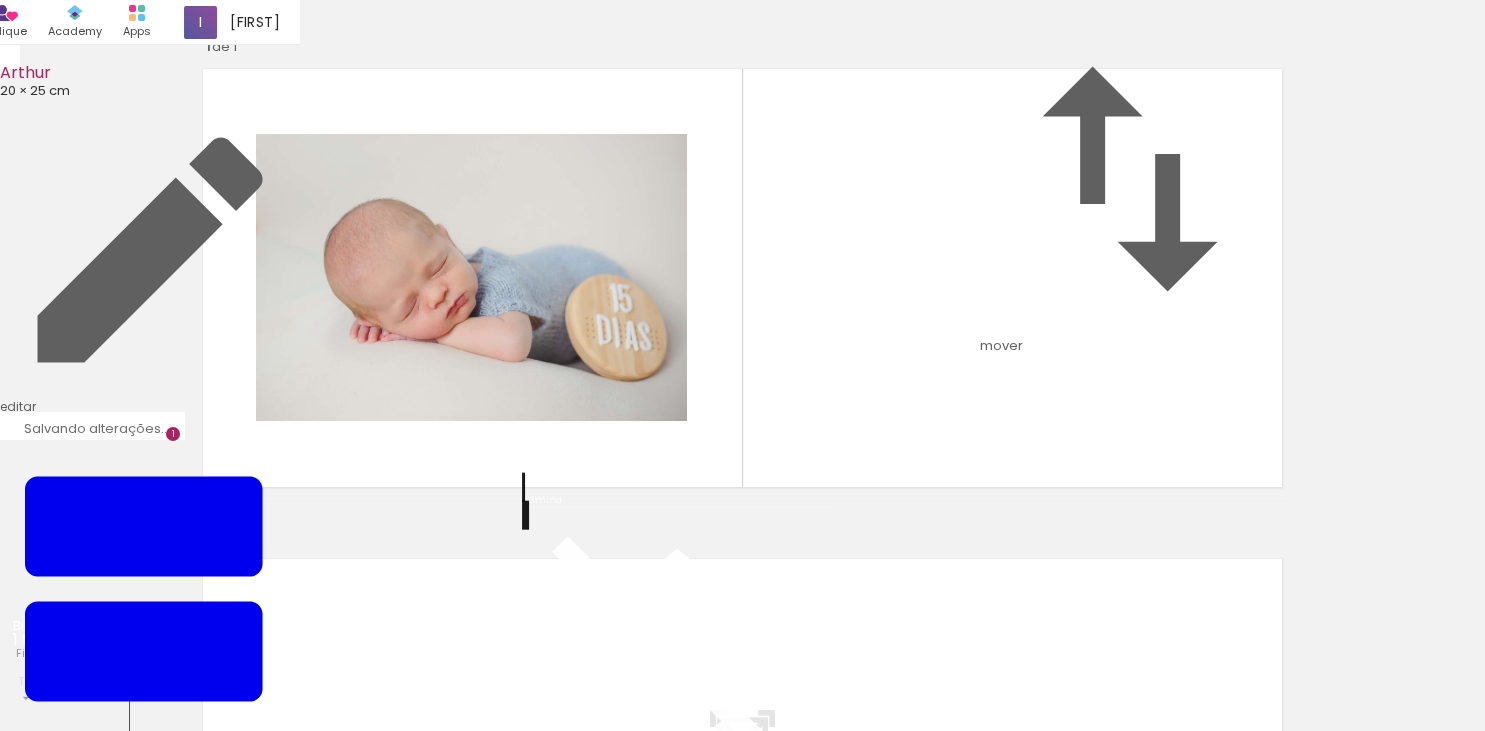 click 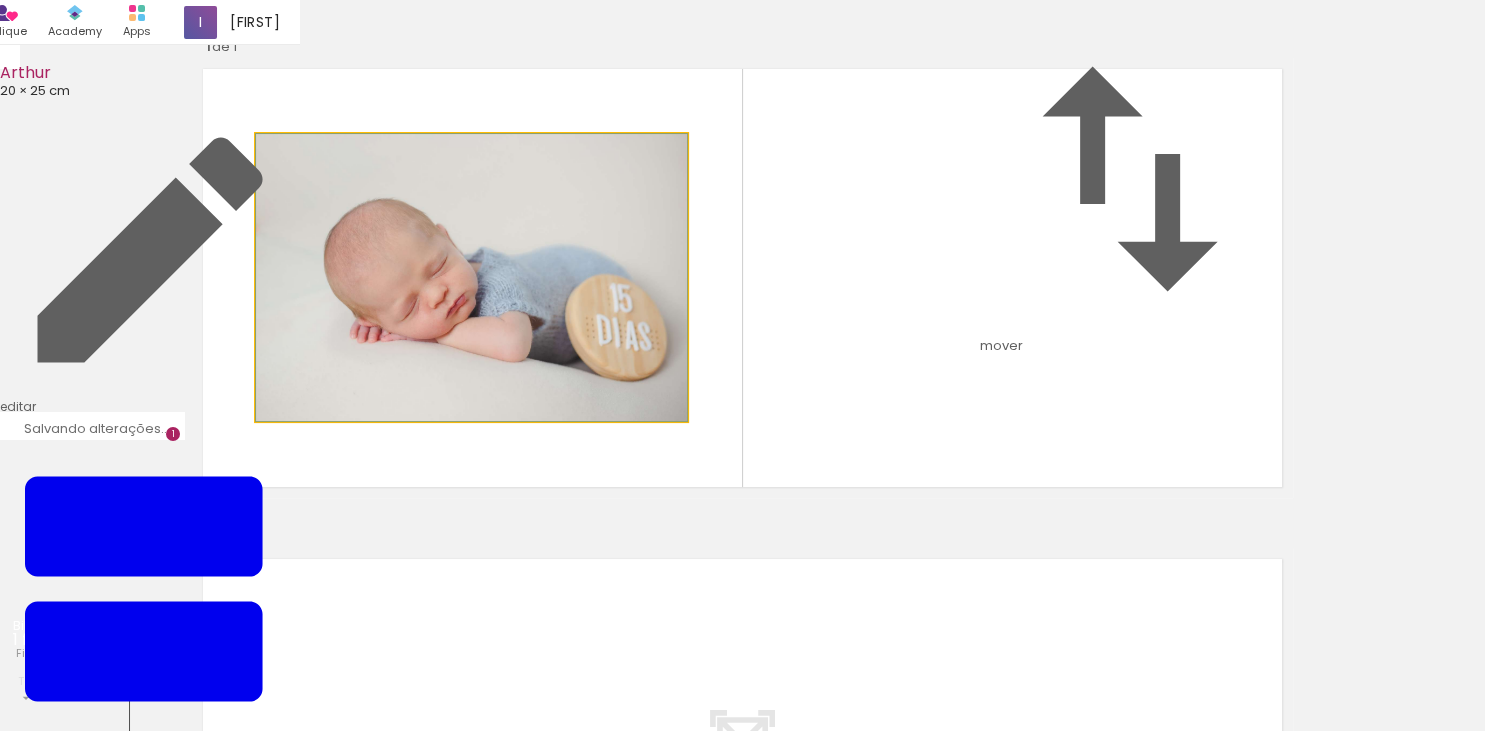 drag, startPoint x: 663, startPoint y: 486, endPoint x: 586, endPoint y: 388, distance: 124.631454 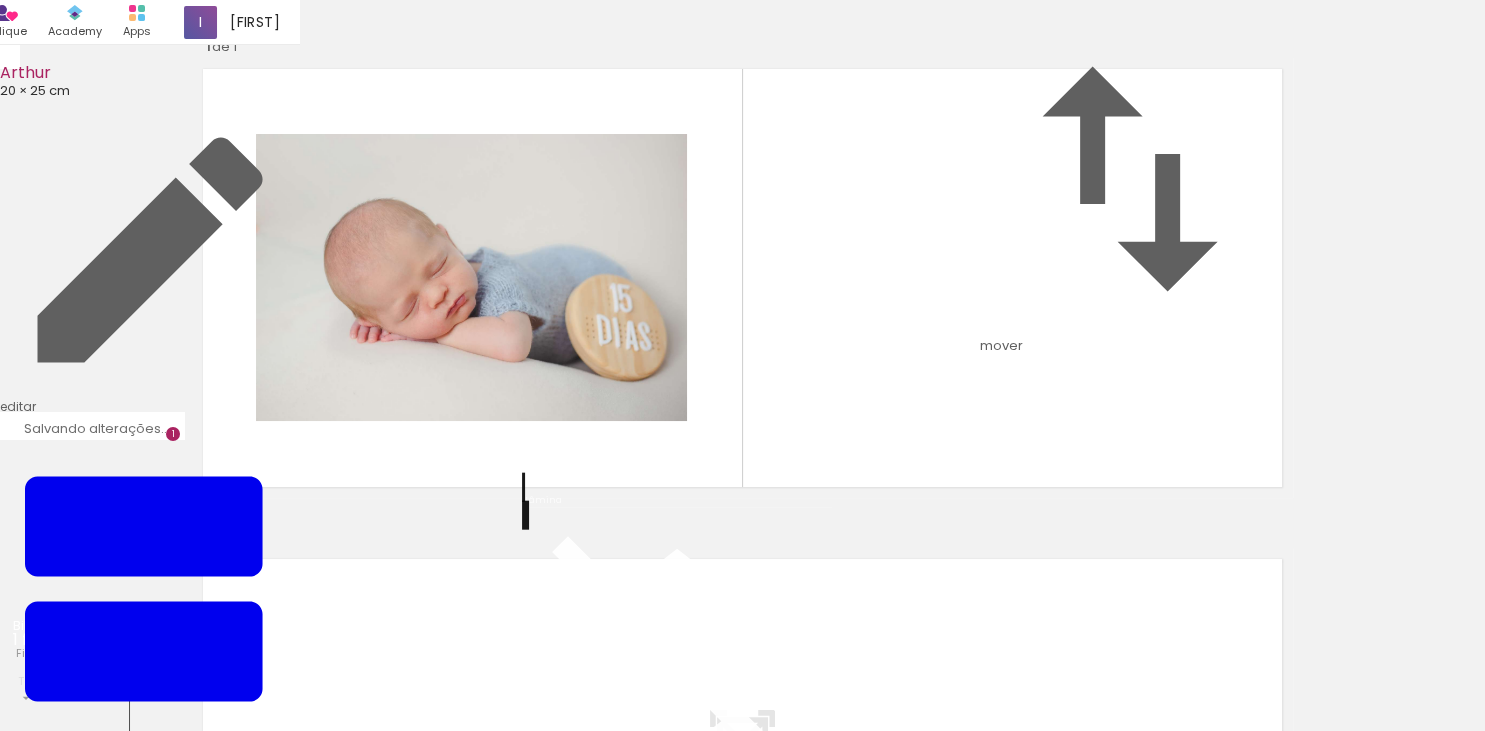 scroll, scrollTop: 134, scrollLeft: 0, axis: vertical 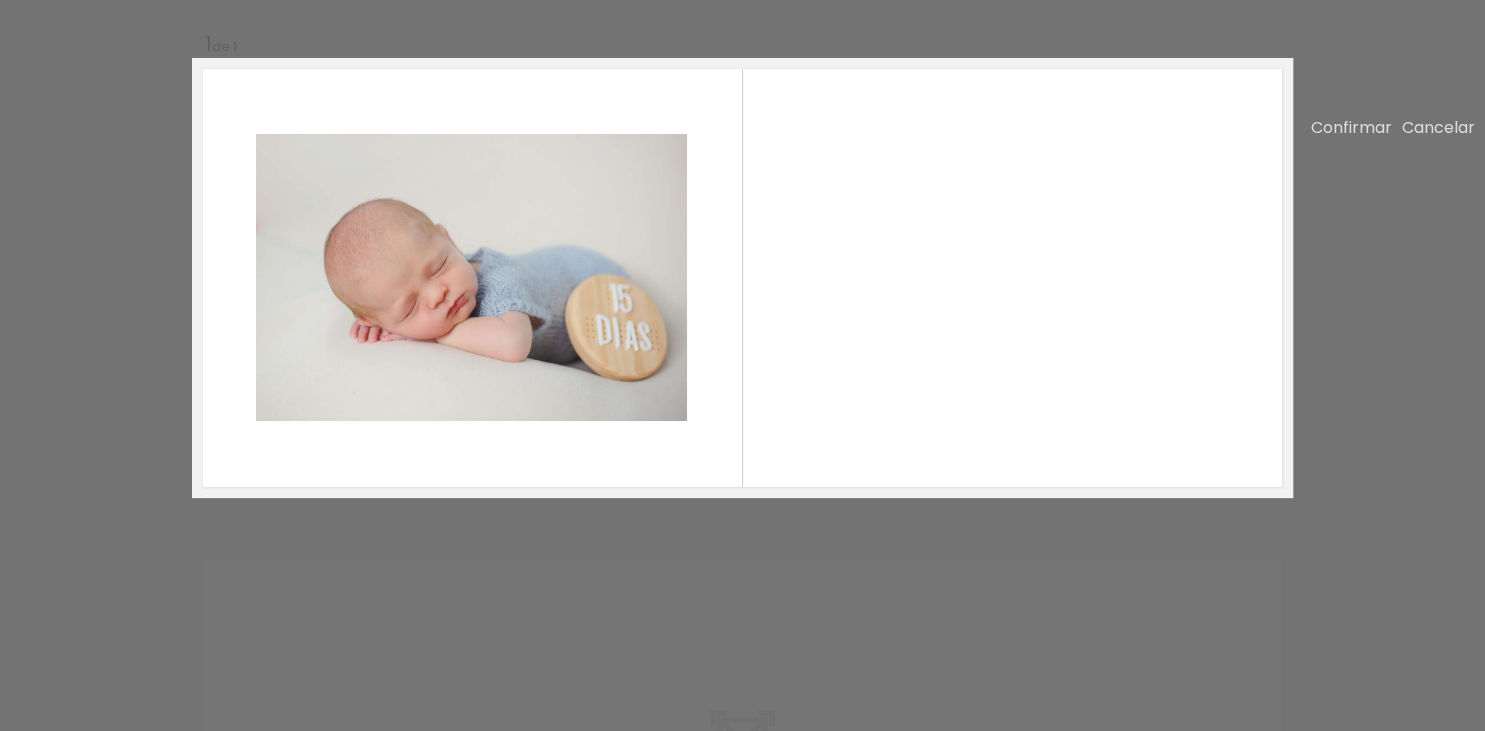 click on "Confirmar Cancelar" at bounding box center (742, 494) 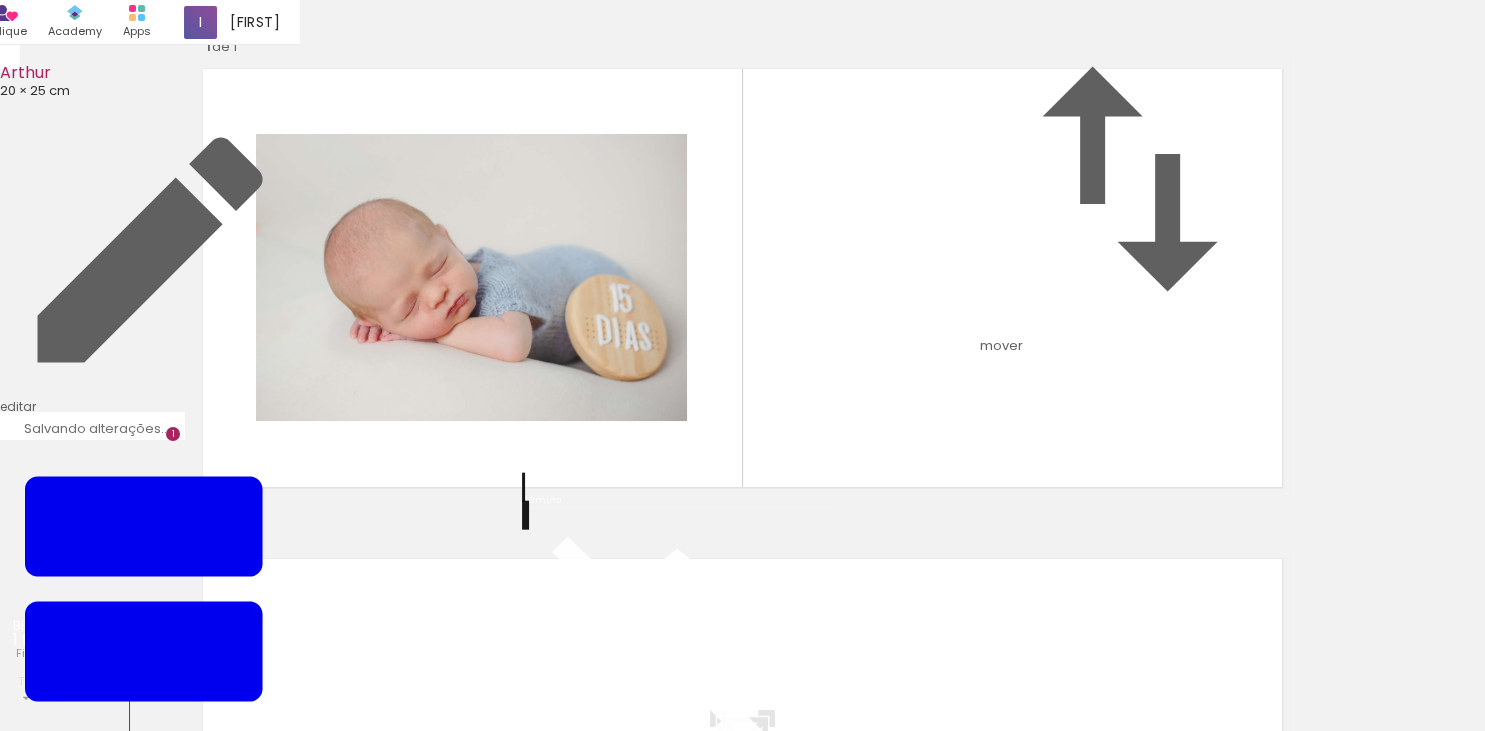 scroll, scrollTop: 0, scrollLeft: 0, axis: both 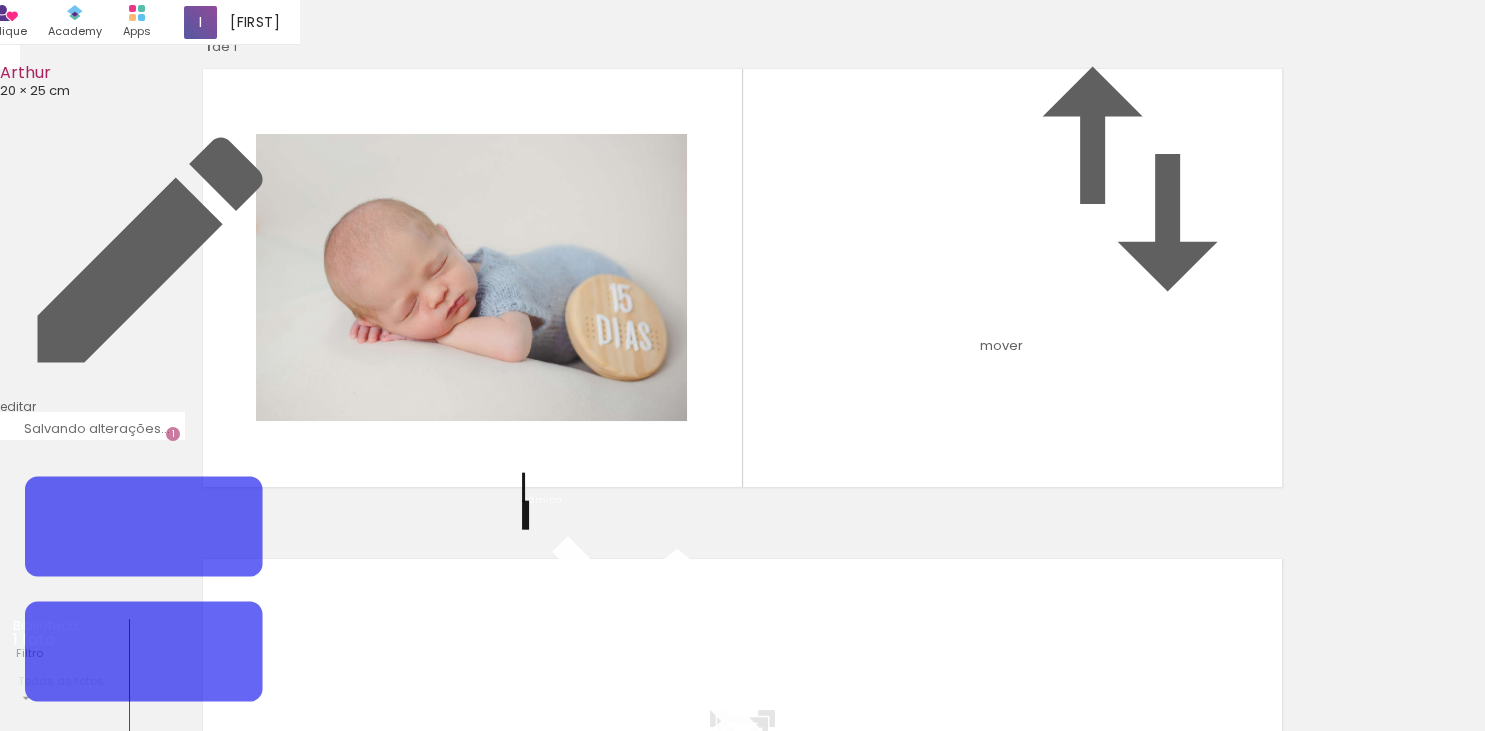click at bounding box center [150, 589] 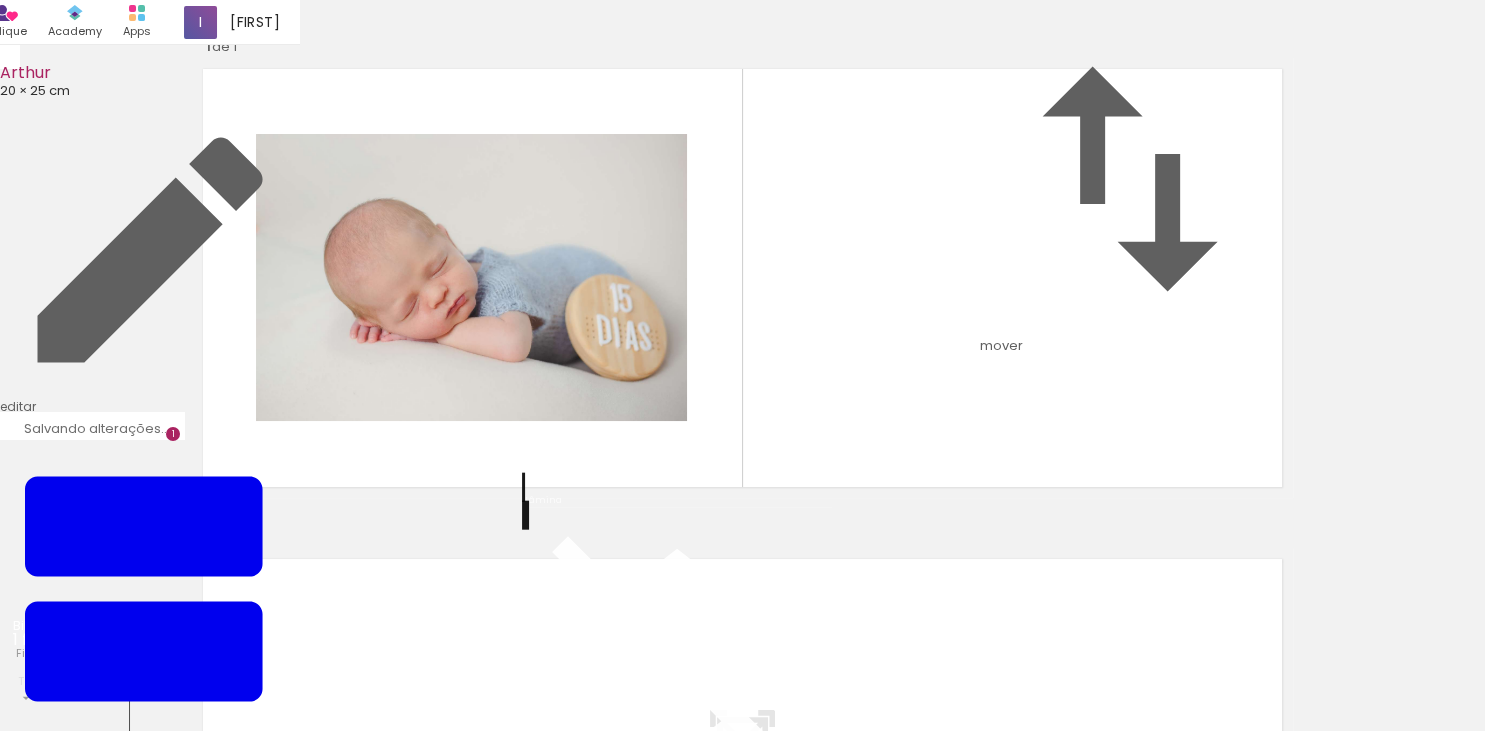 click 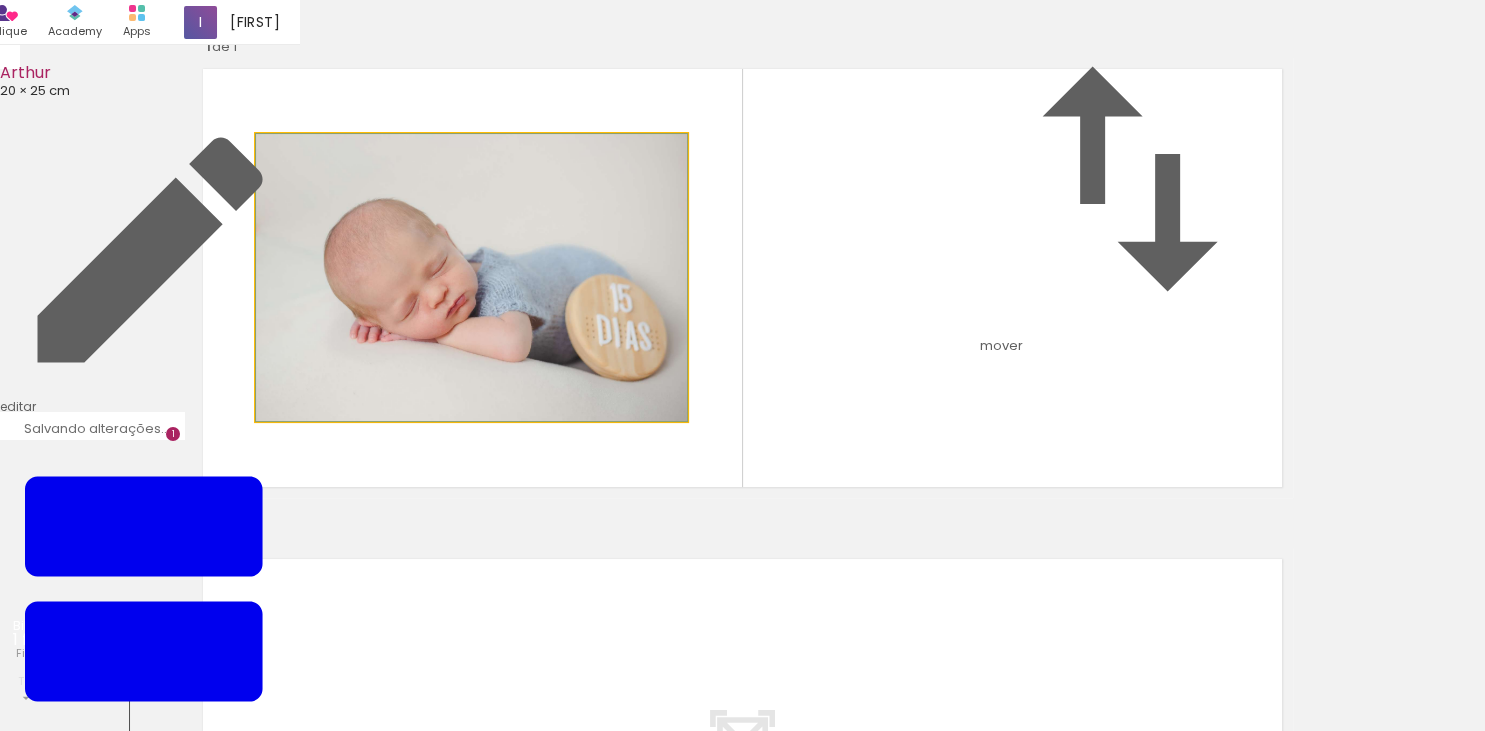 click 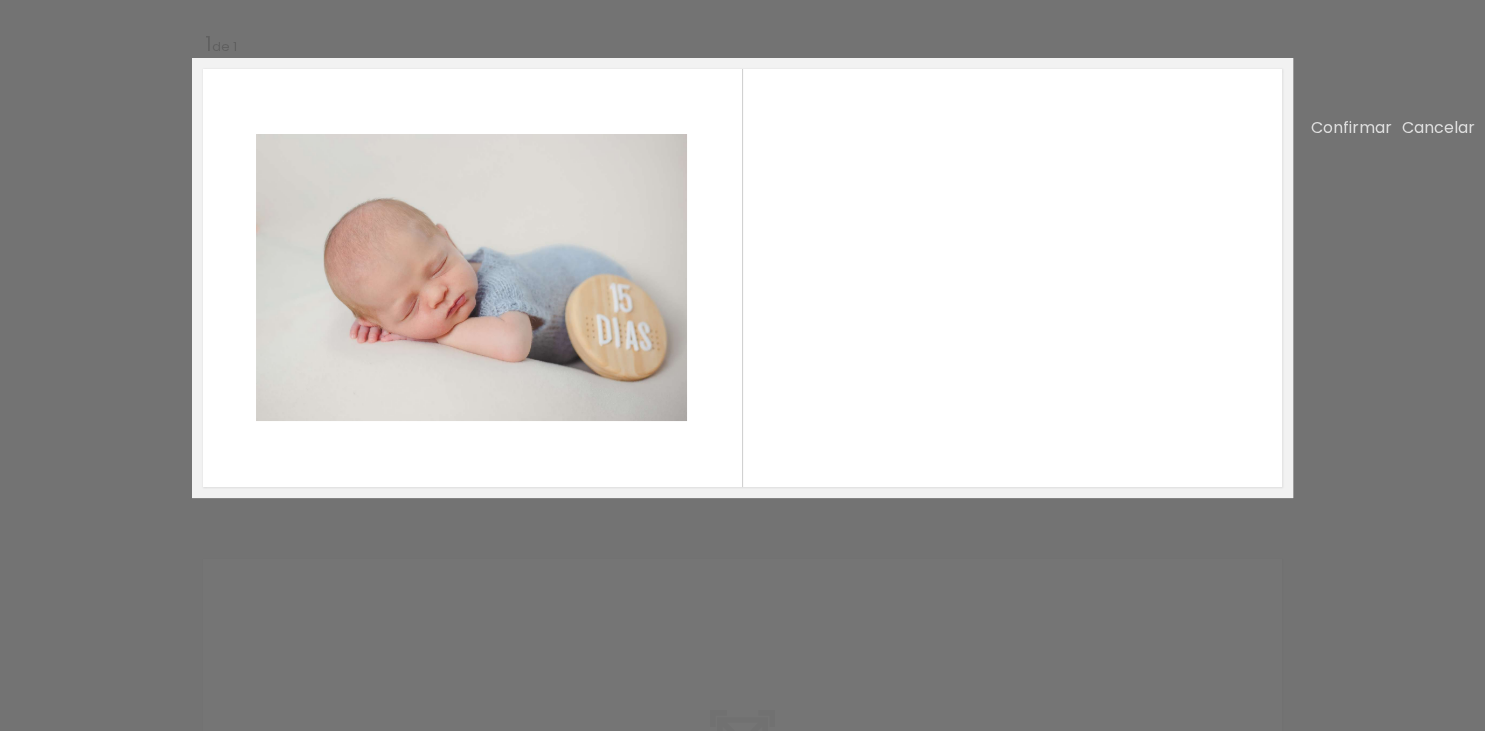 scroll, scrollTop: 25, scrollLeft: 0, axis: vertical 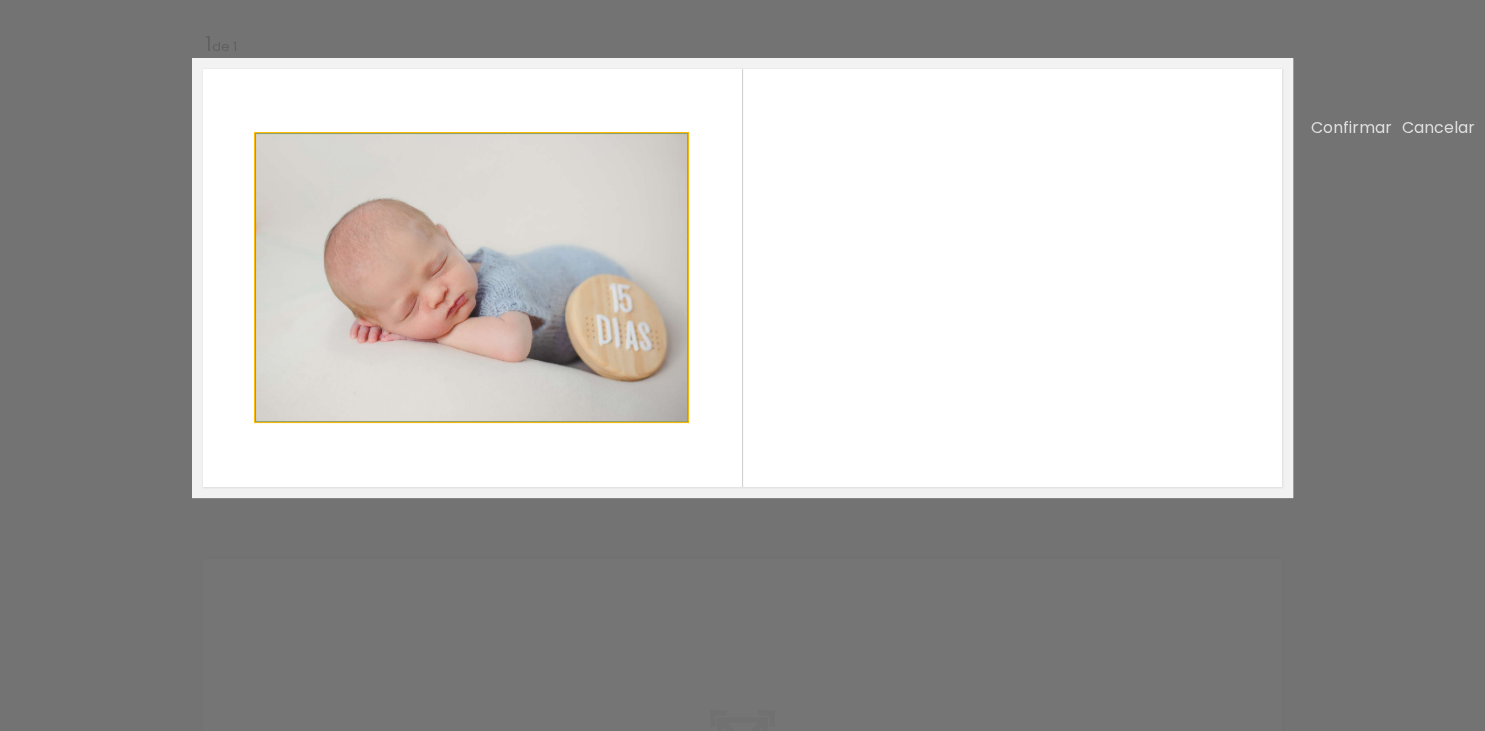 drag, startPoint x: 682, startPoint y: 367, endPoint x: 667, endPoint y: 370, distance: 15.297058 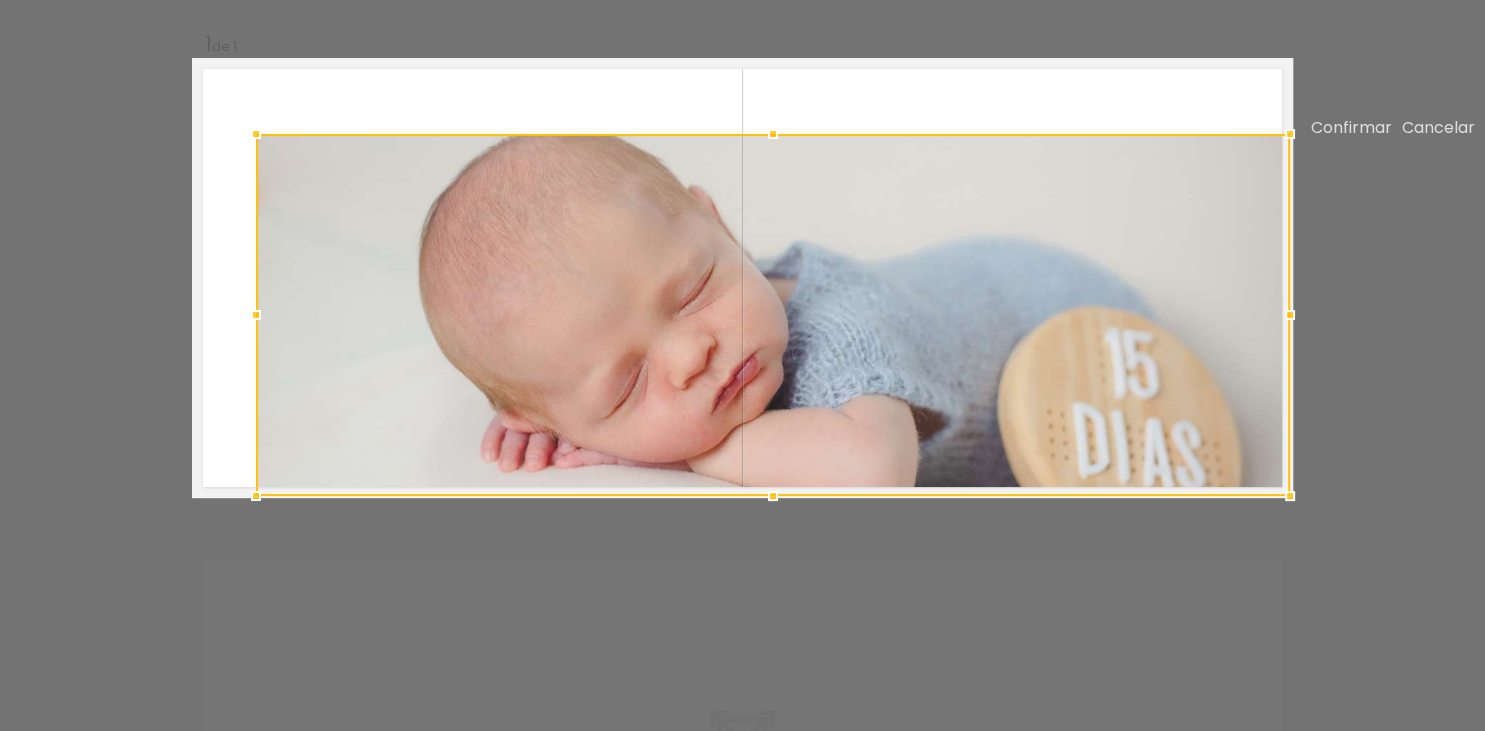 drag, startPoint x: 690, startPoint y: 498, endPoint x: 1238, endPoint y: 655, distance: 570.0465 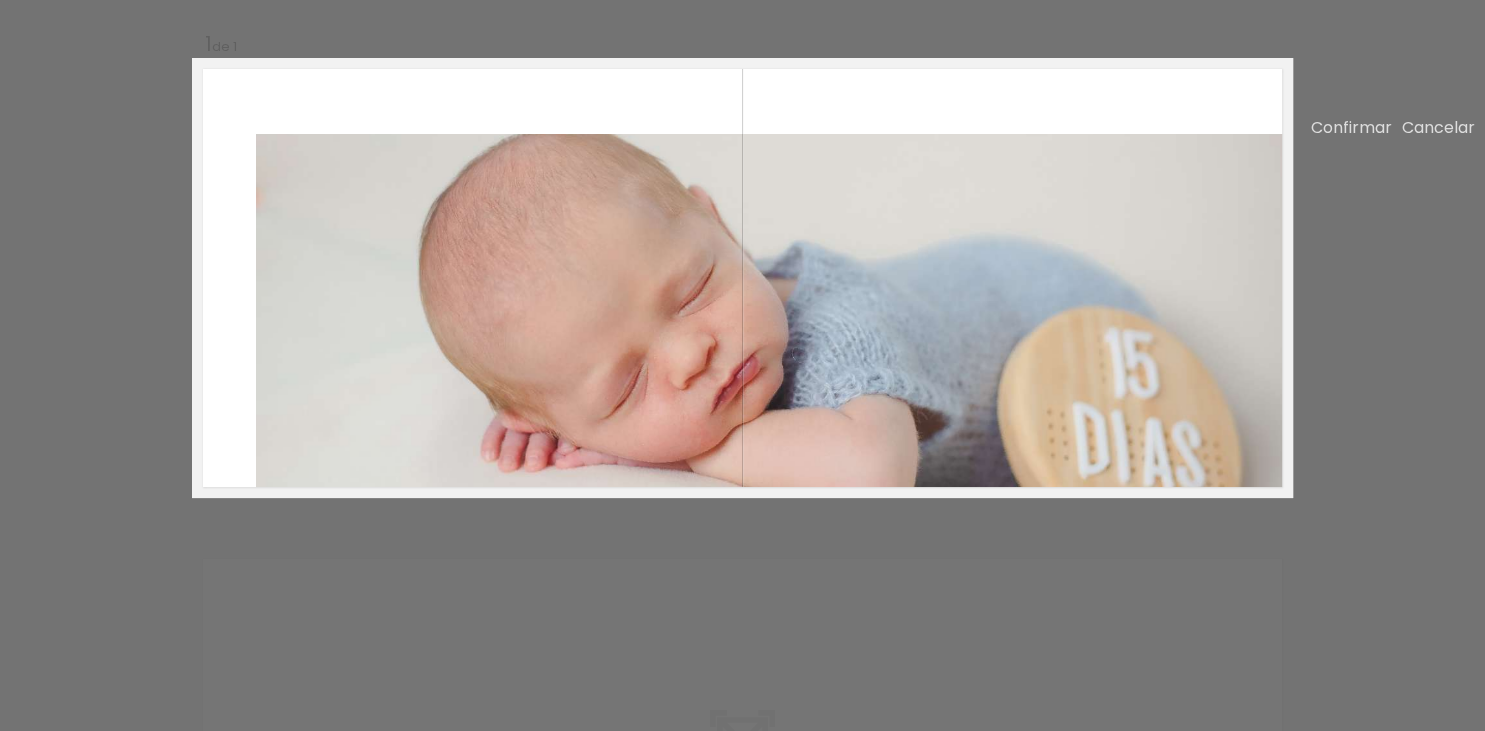click 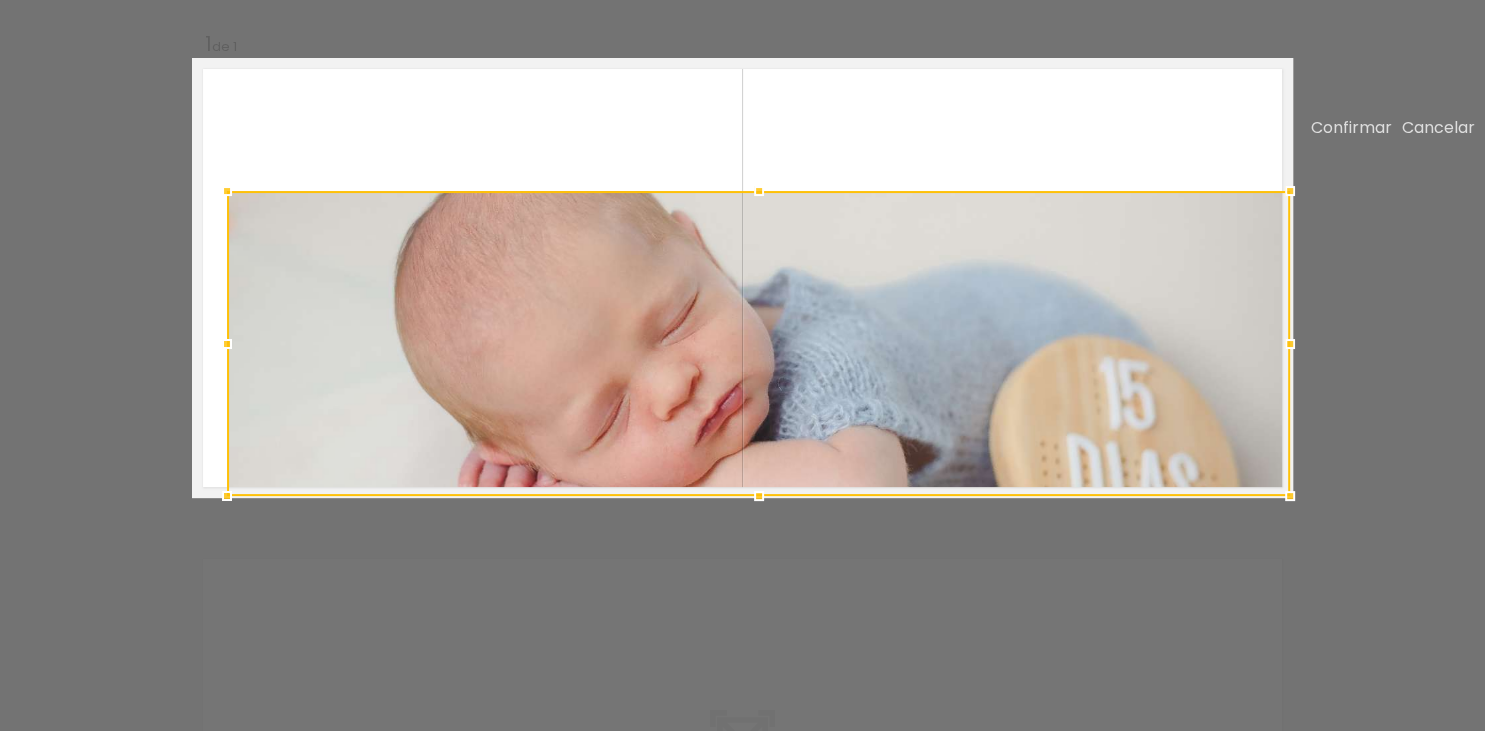 drag, startPoint x: 255, startPoint y: 212, endPoint x: 139, endPoint y: 186, distance: 118.87809 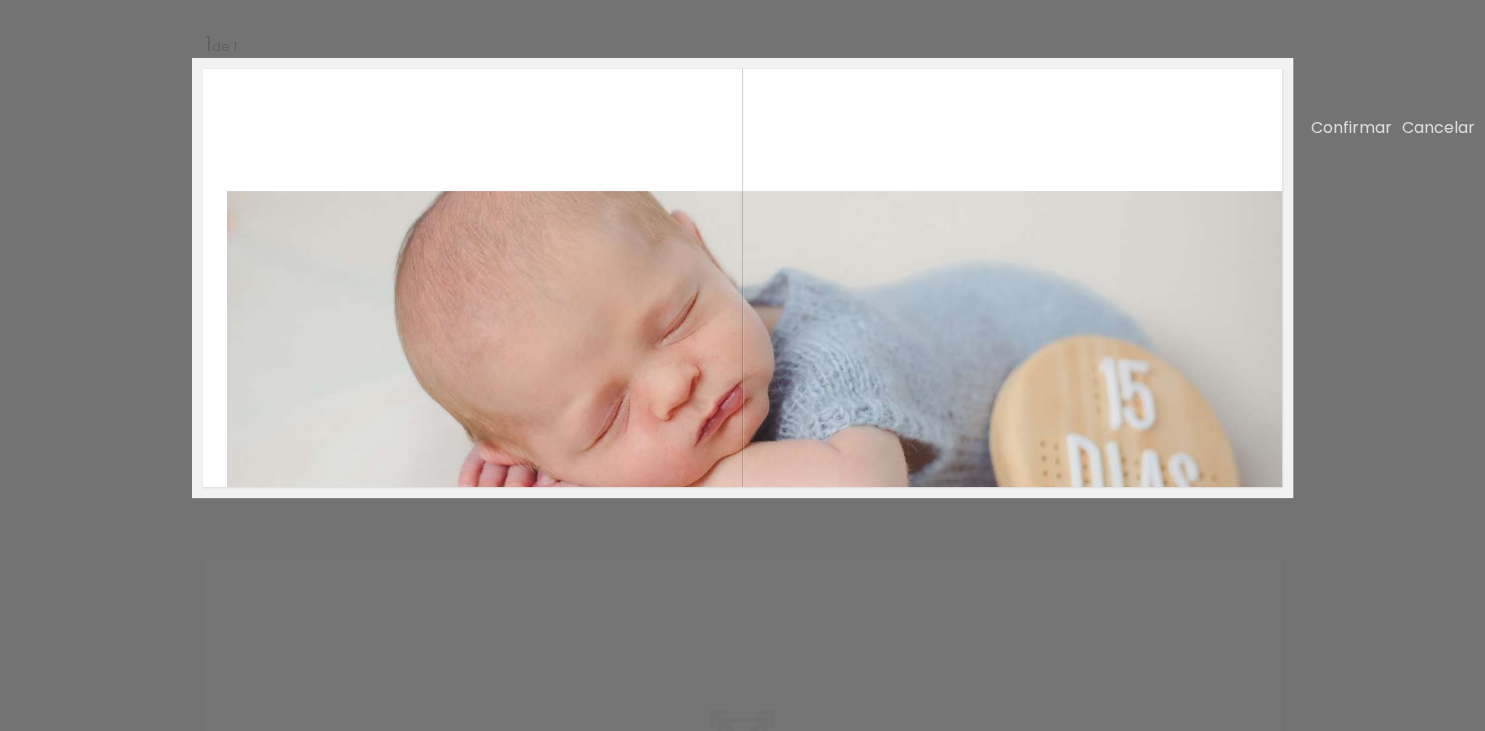 click 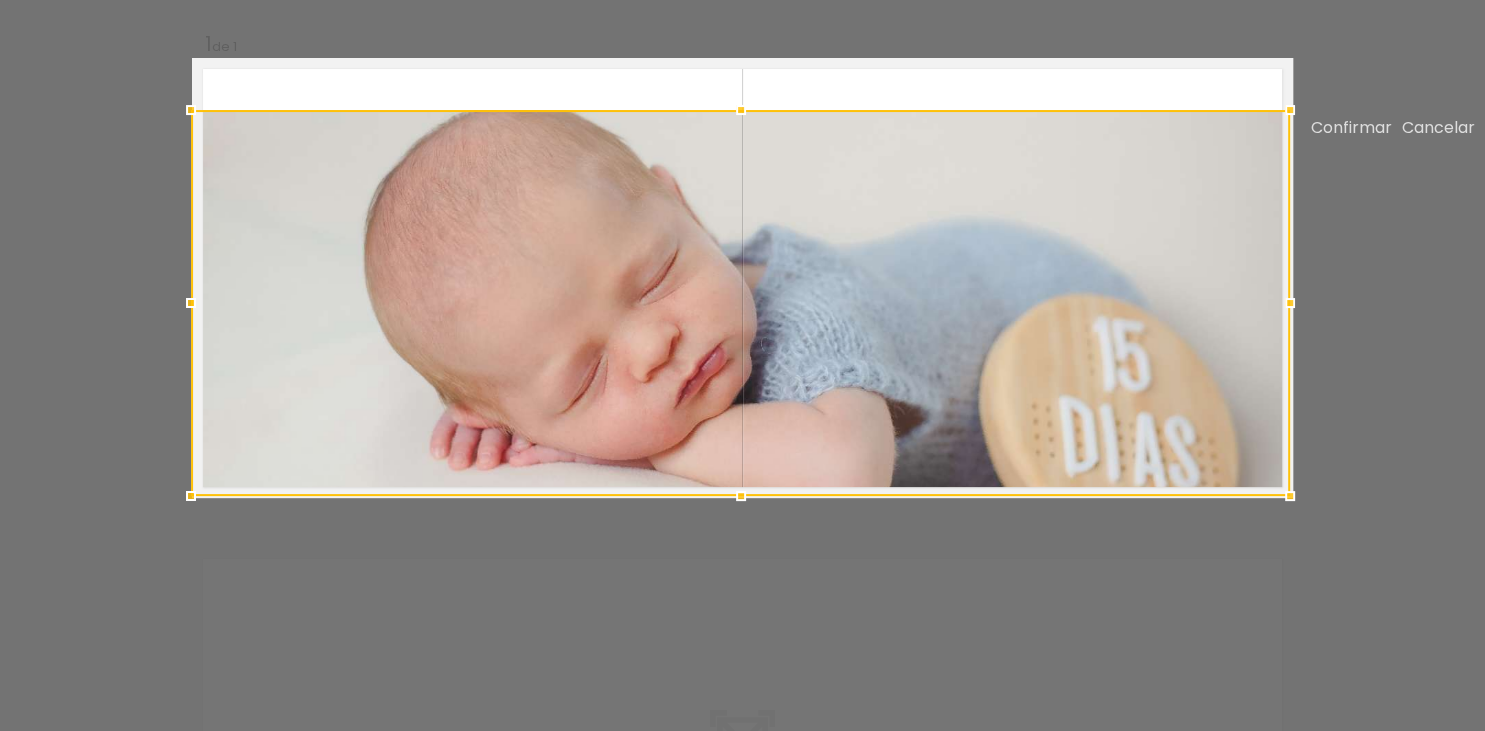 drag, startPoint x: 226, startPoint y: 270, endPoint x: 303, endPoint y: 263, distance: 77.31753 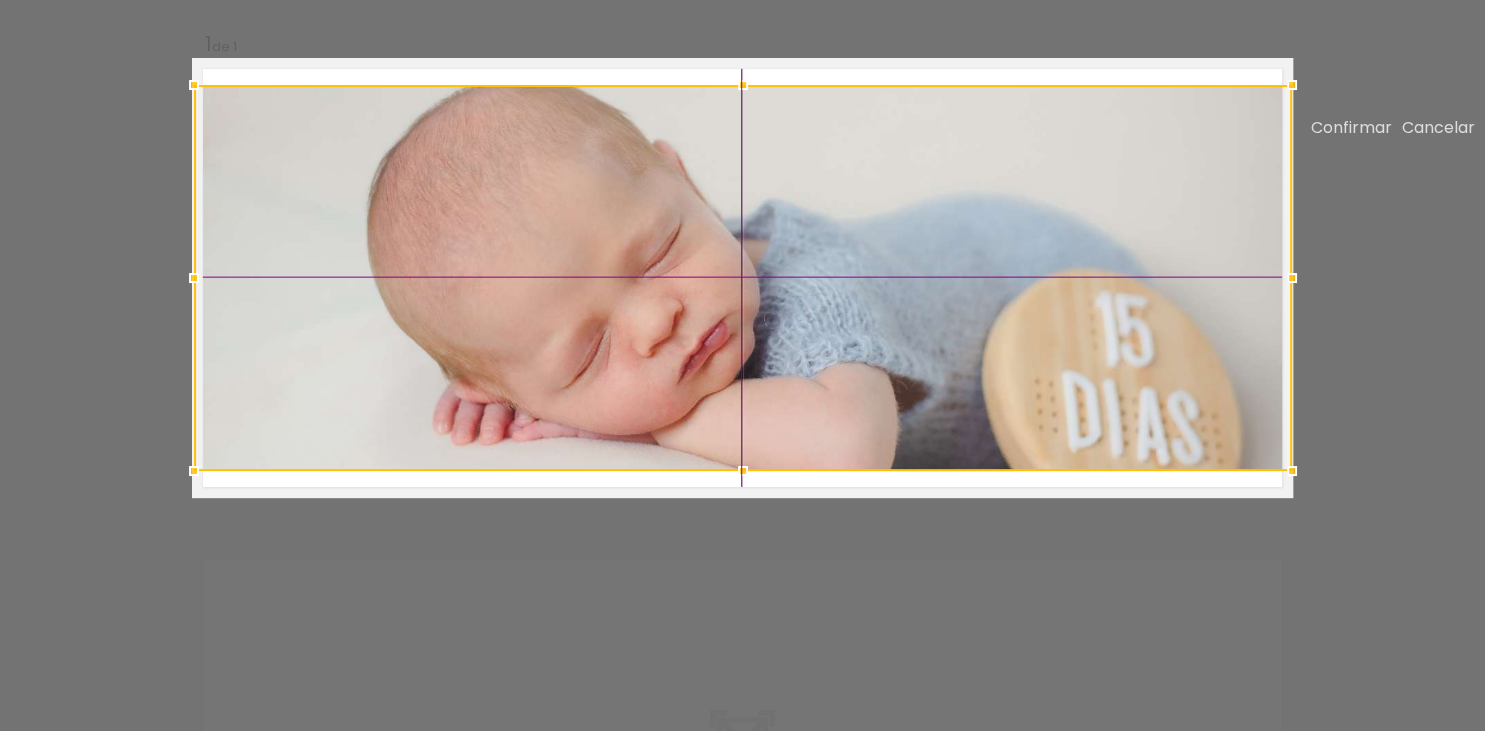 drag, startPoint x: 472, startPoint y: 301, endPoint x: 461, endPoint y: 243, distance: 59.03389 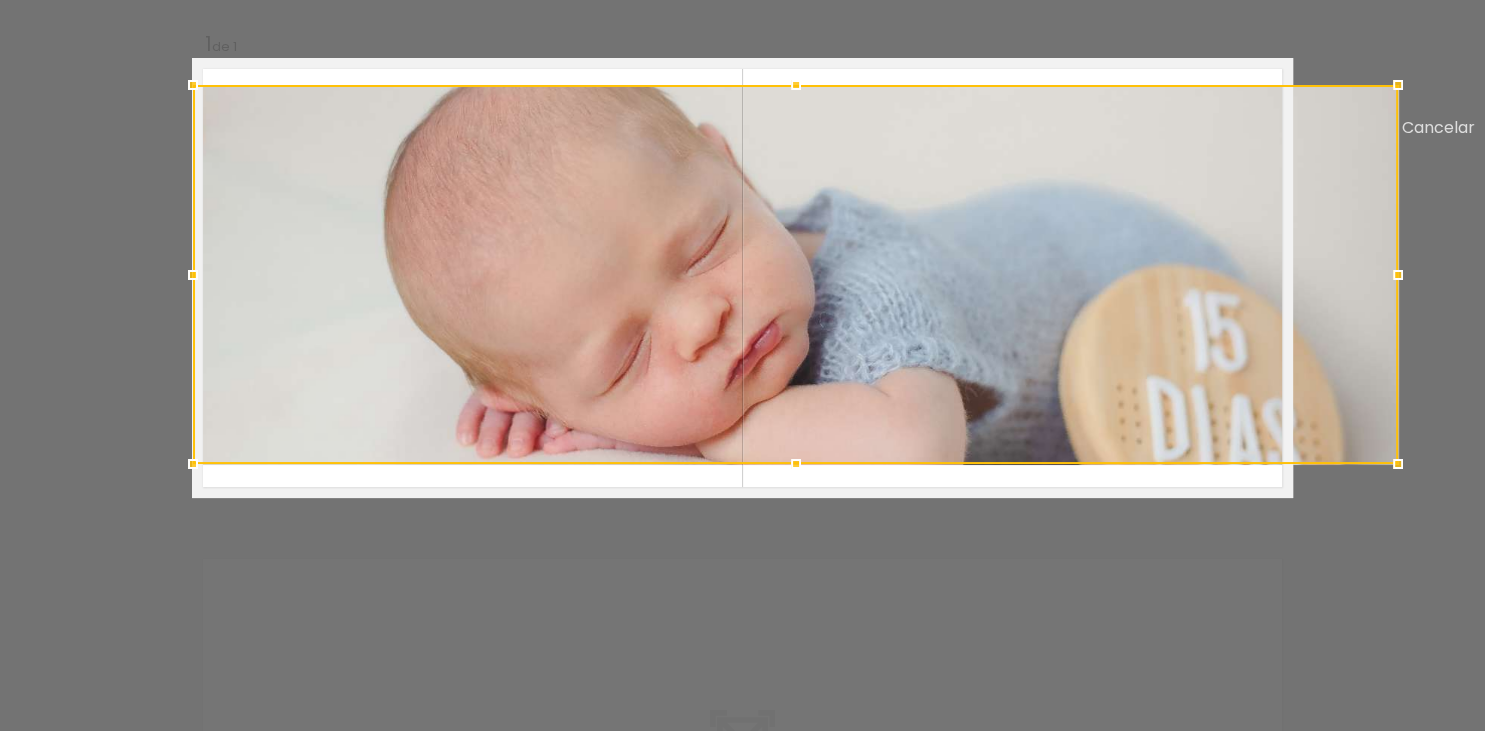 drag, startPoint x: 742, startPoint y: 548, endPoint x: 674, endPoint y: 674, distance: 143.1782 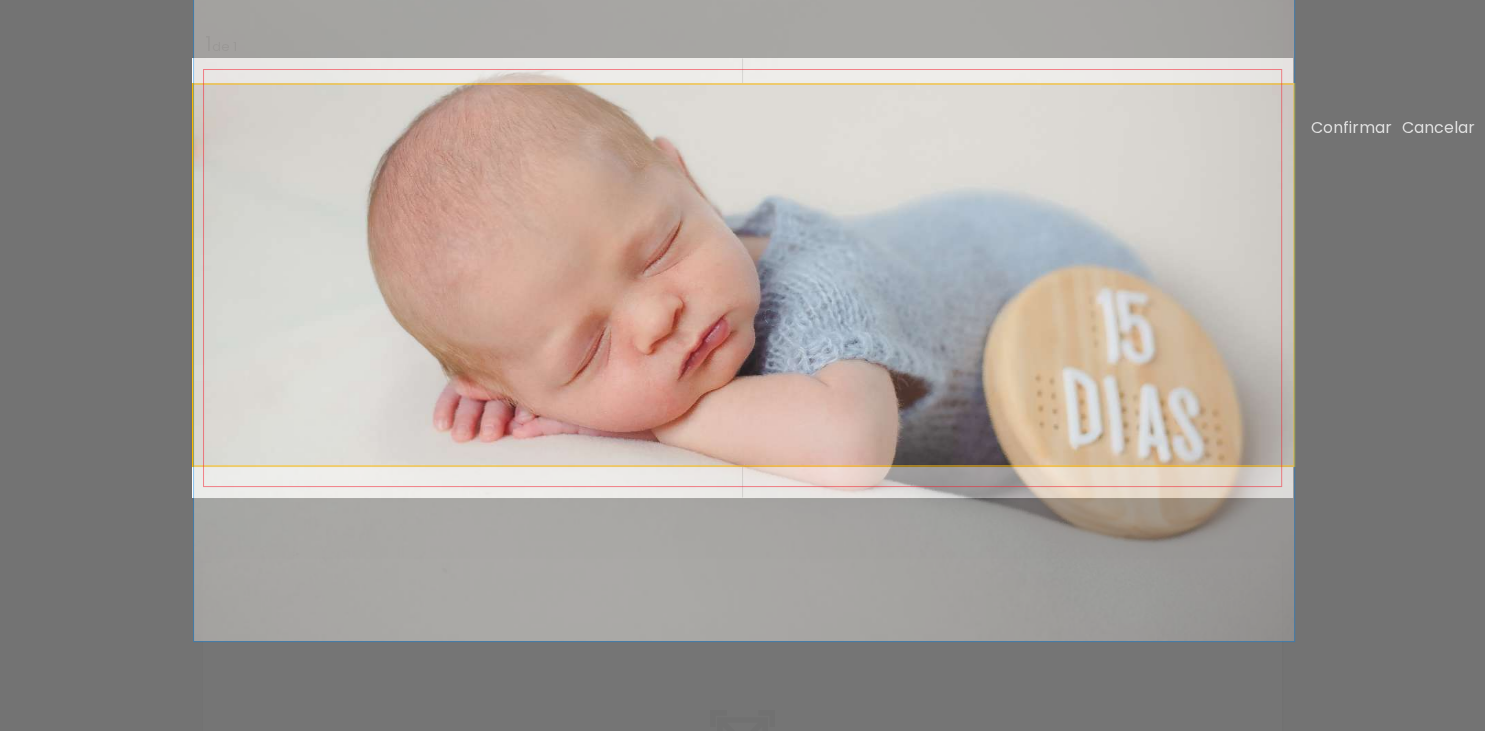 click 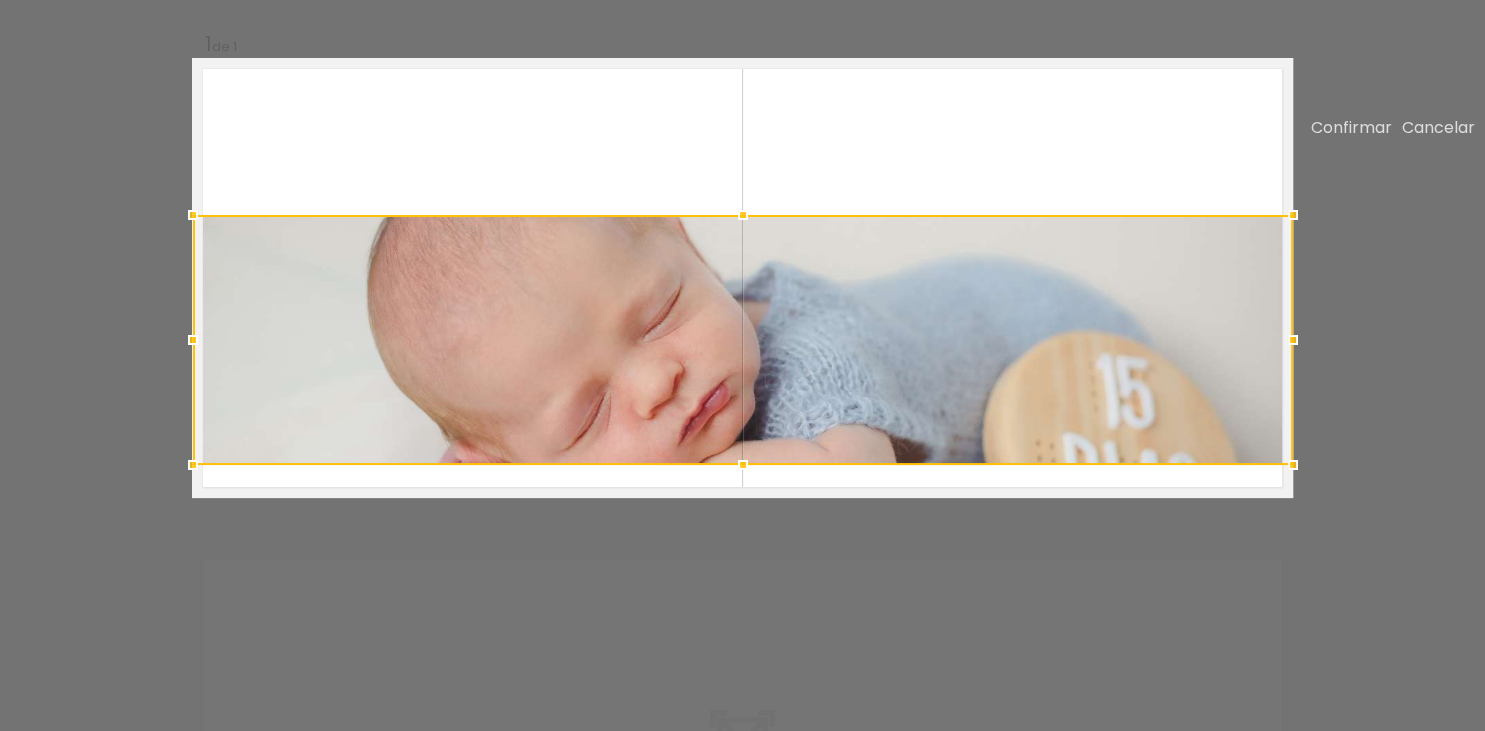 drag, startPoint x: 742, startPoint y: 162, endPoint x: 738, endPoint y: -56, distance: 218.0367 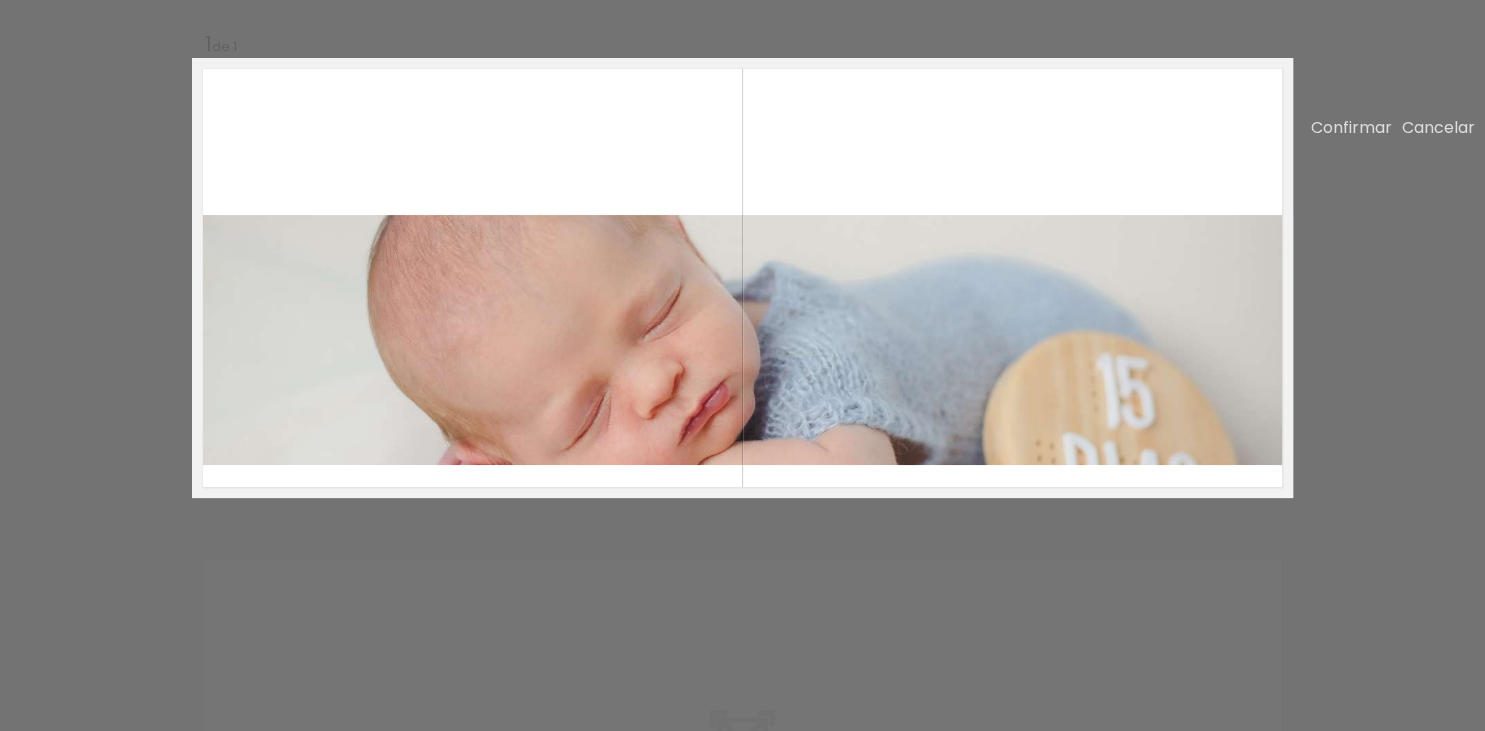 click 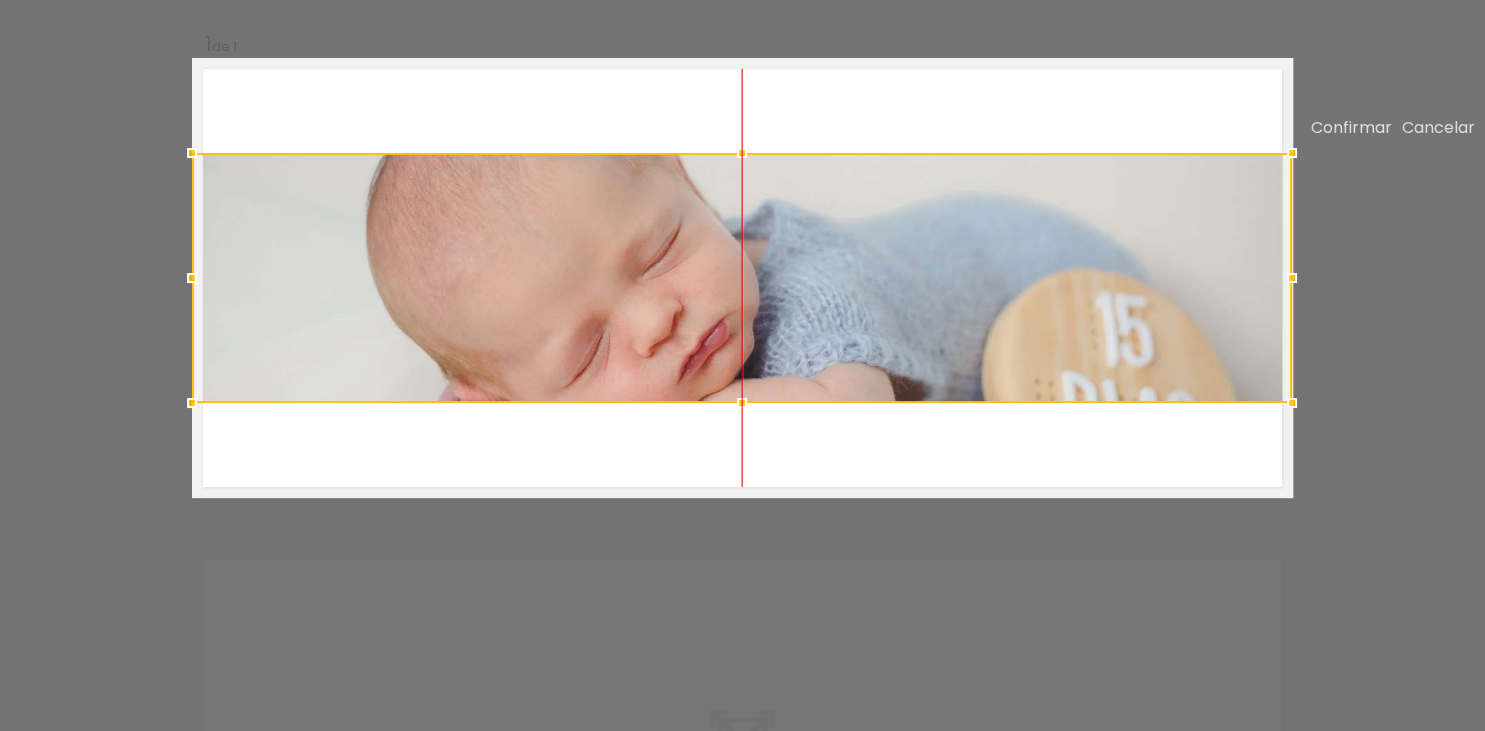 drag, startPoint x: 673, startPoint y: 361, endPoint x: 654, endPoint y: 330, distance: 36.359318 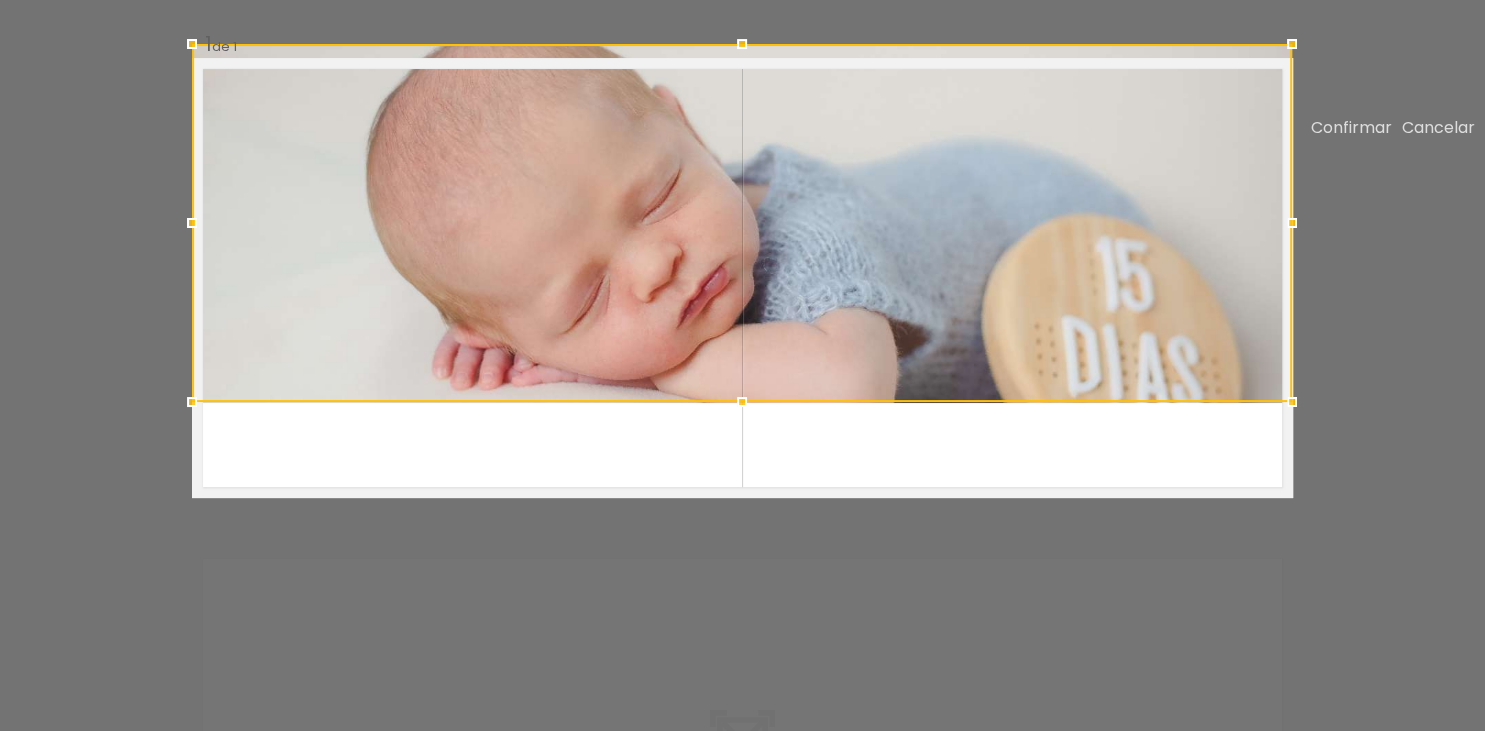 drag, startPoint x: 747, startPoint y: 235, endPoint x: 743, endPoint y: 39, distance: 196.04082 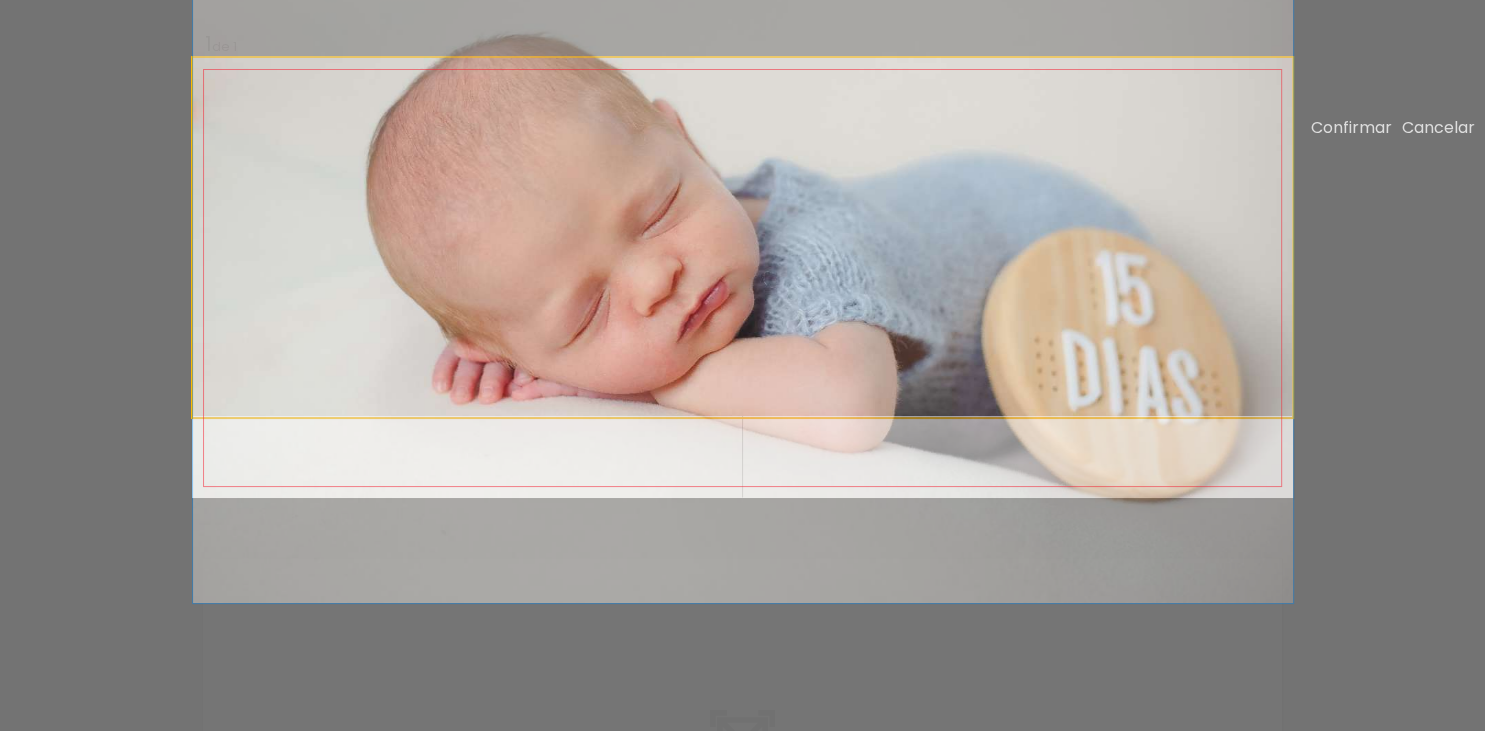 click 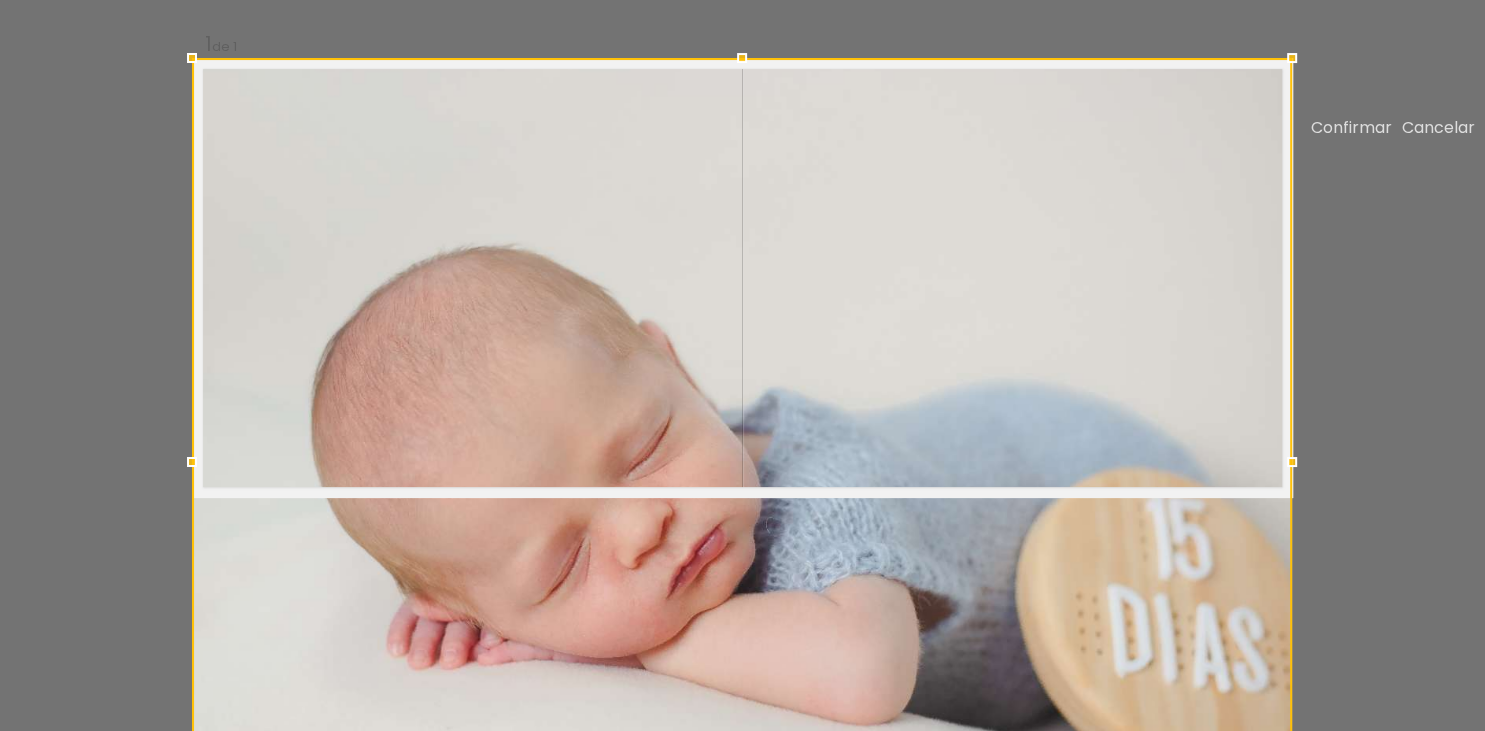 drag, startPoint x: 742, startPoint y: 480, endPoint x: 742, endPoint y: 520, distance: 40 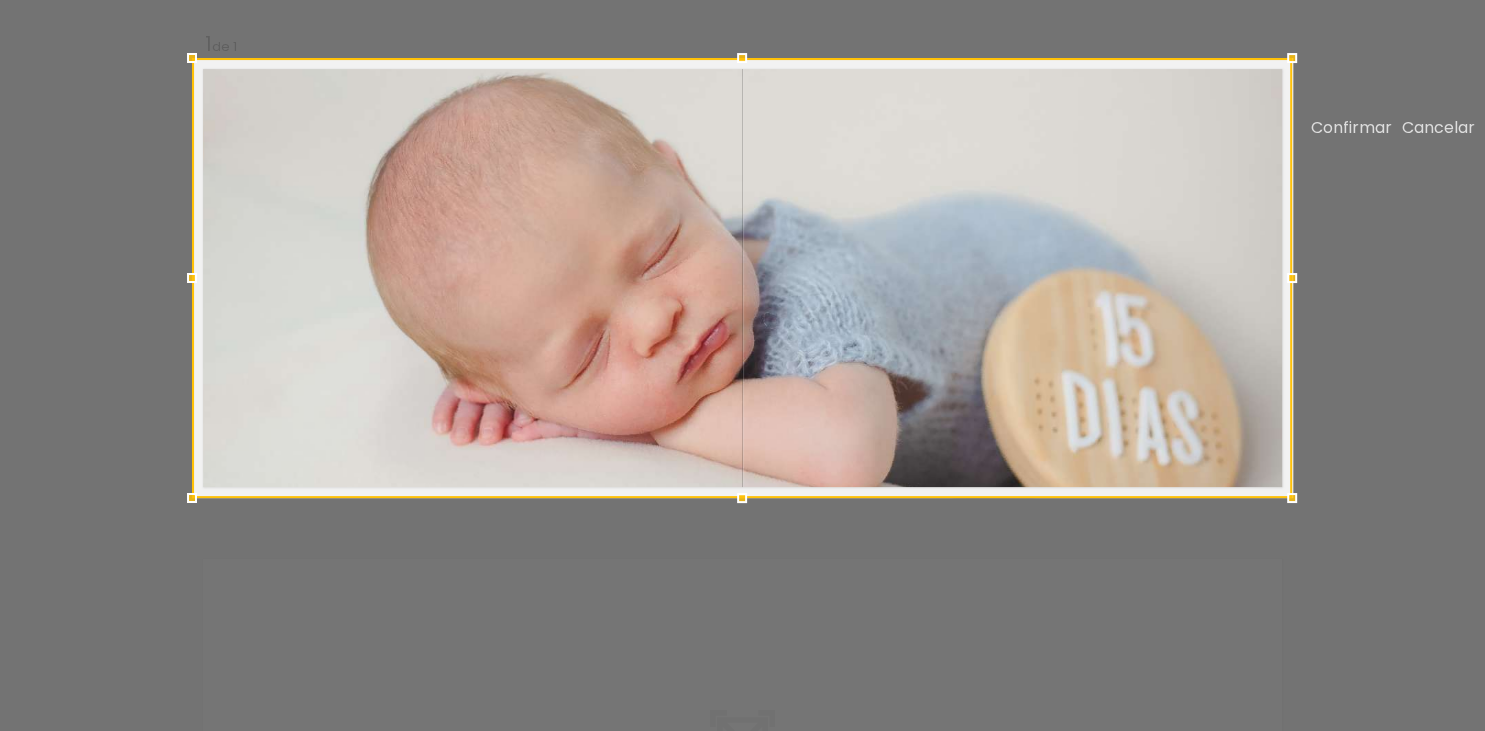 click at bounding box center [742, 278] 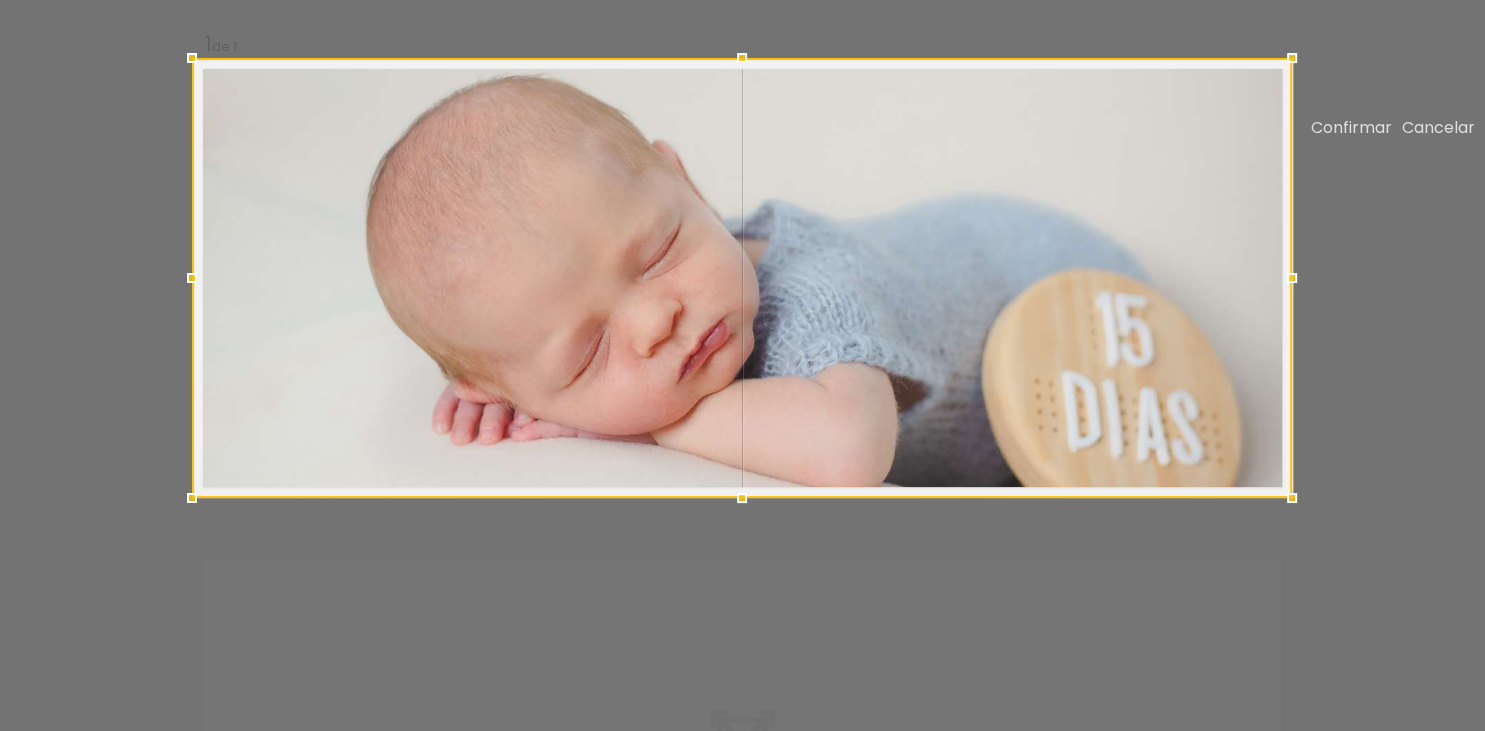 click on "Confirmar" at bounding box center (0, 0) 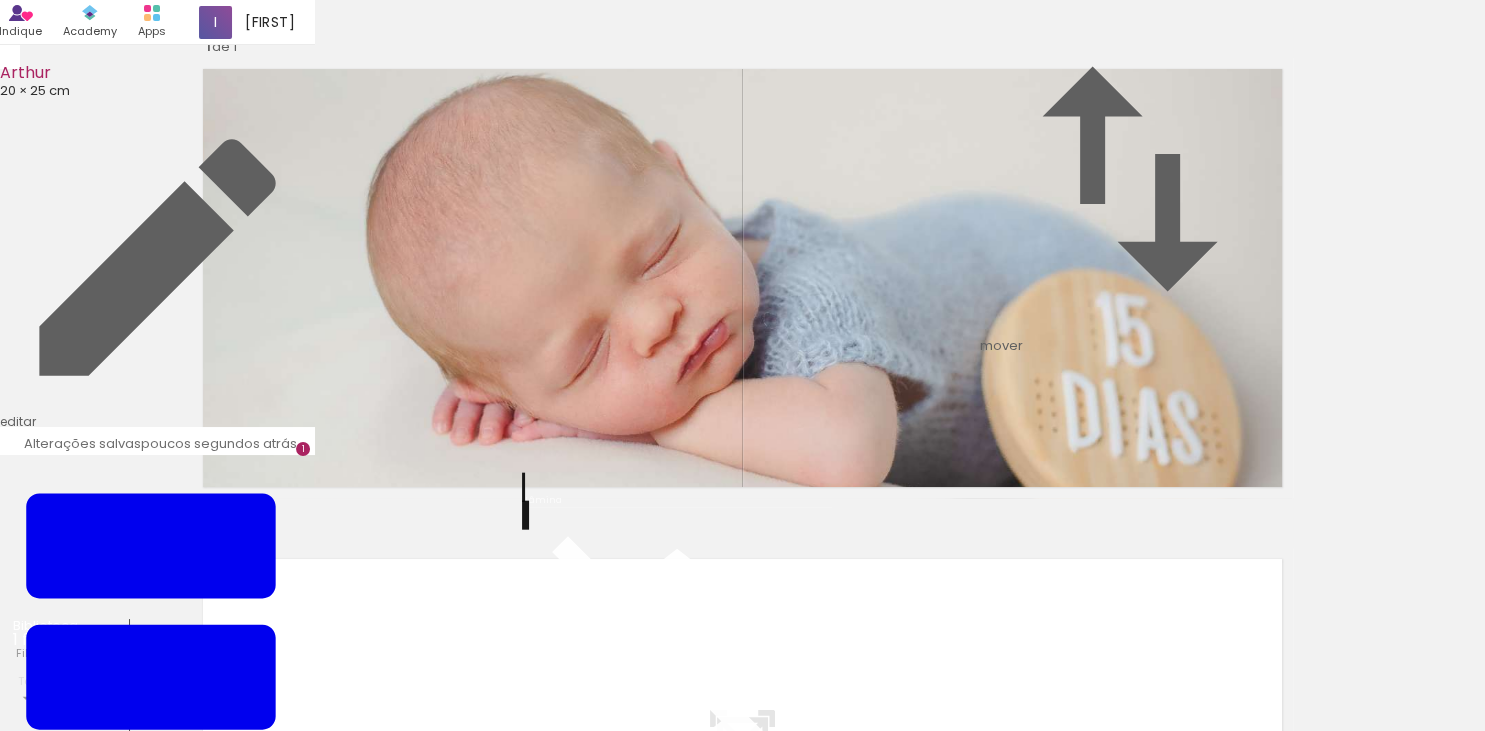 click 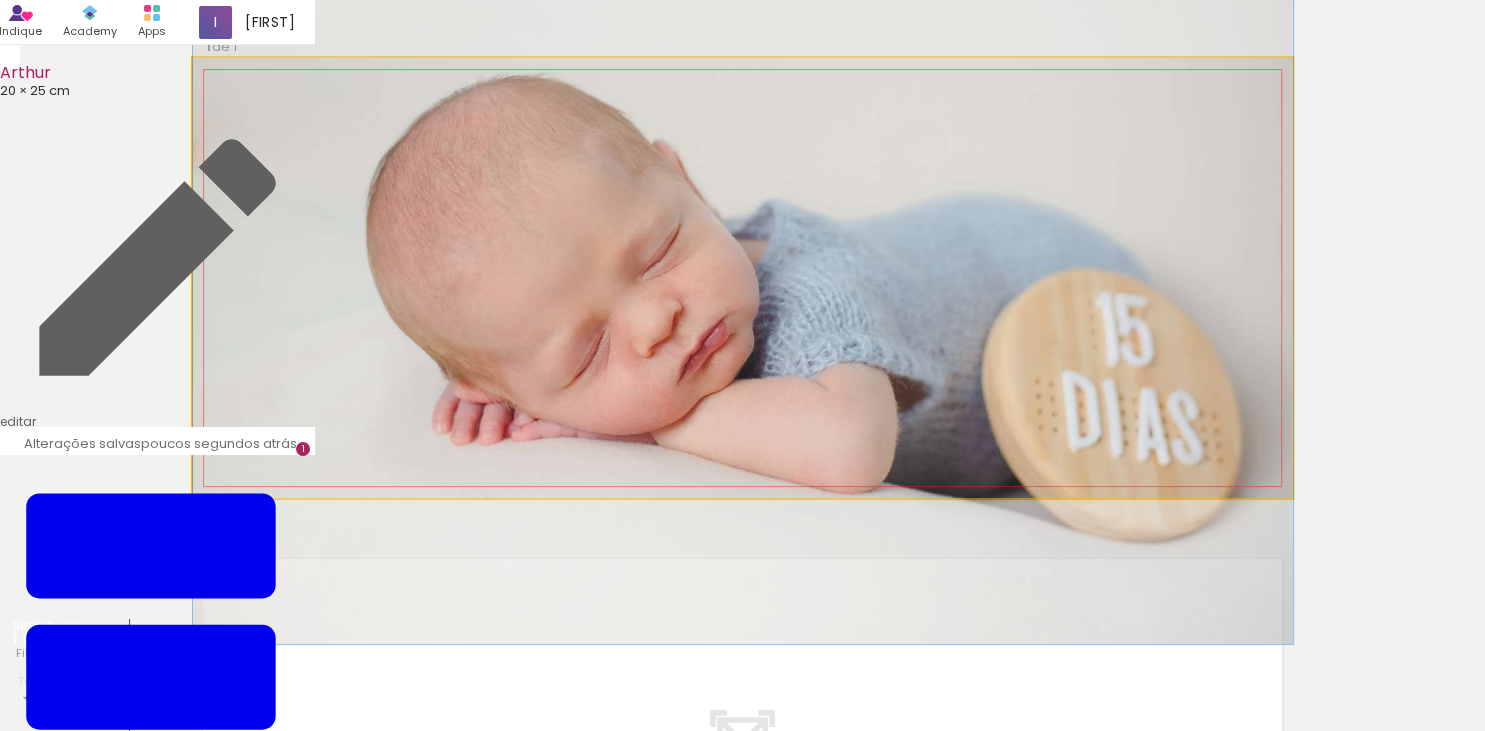 click 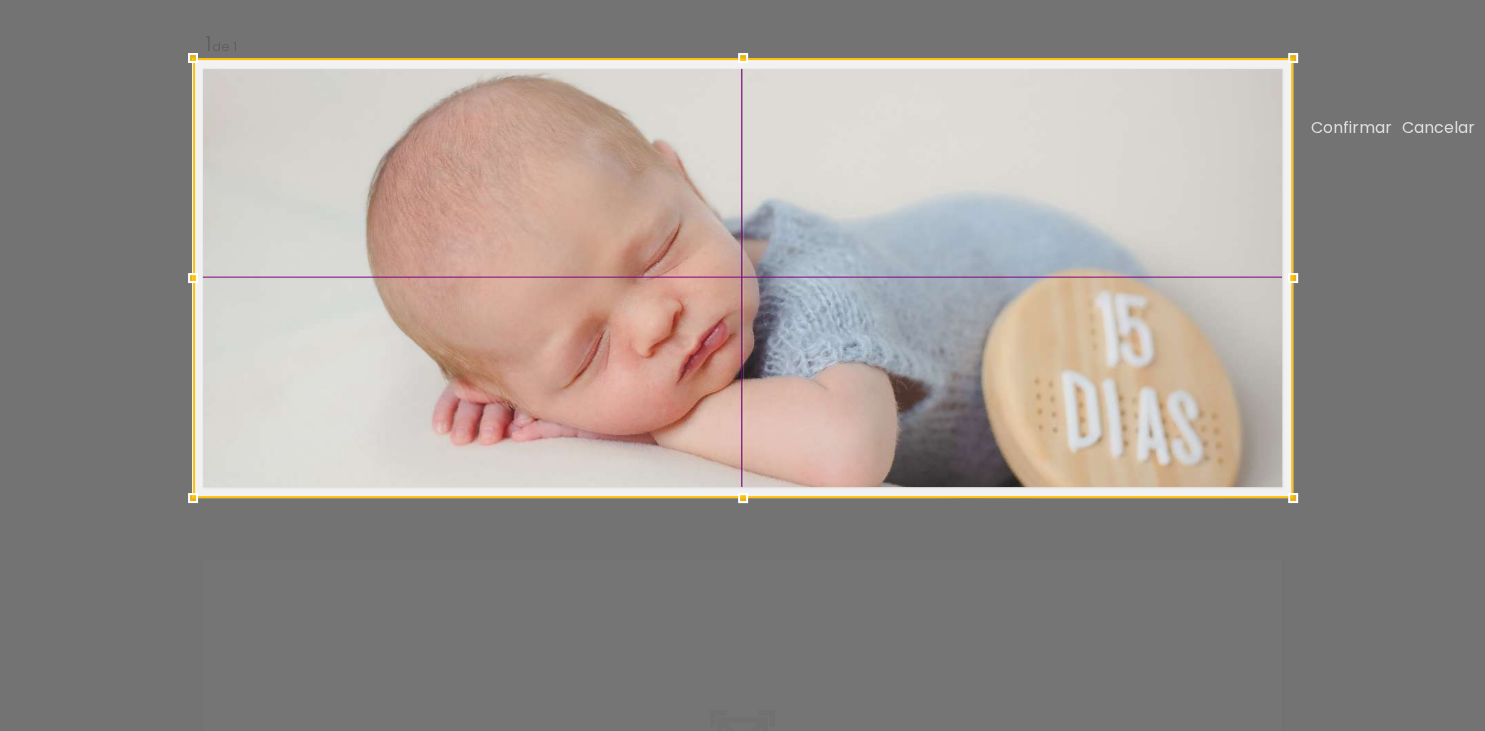 drag, startPoint x: 673, startPoint y: 421, endPoint x: 670, endPoint y: 372, distance: 49.09175 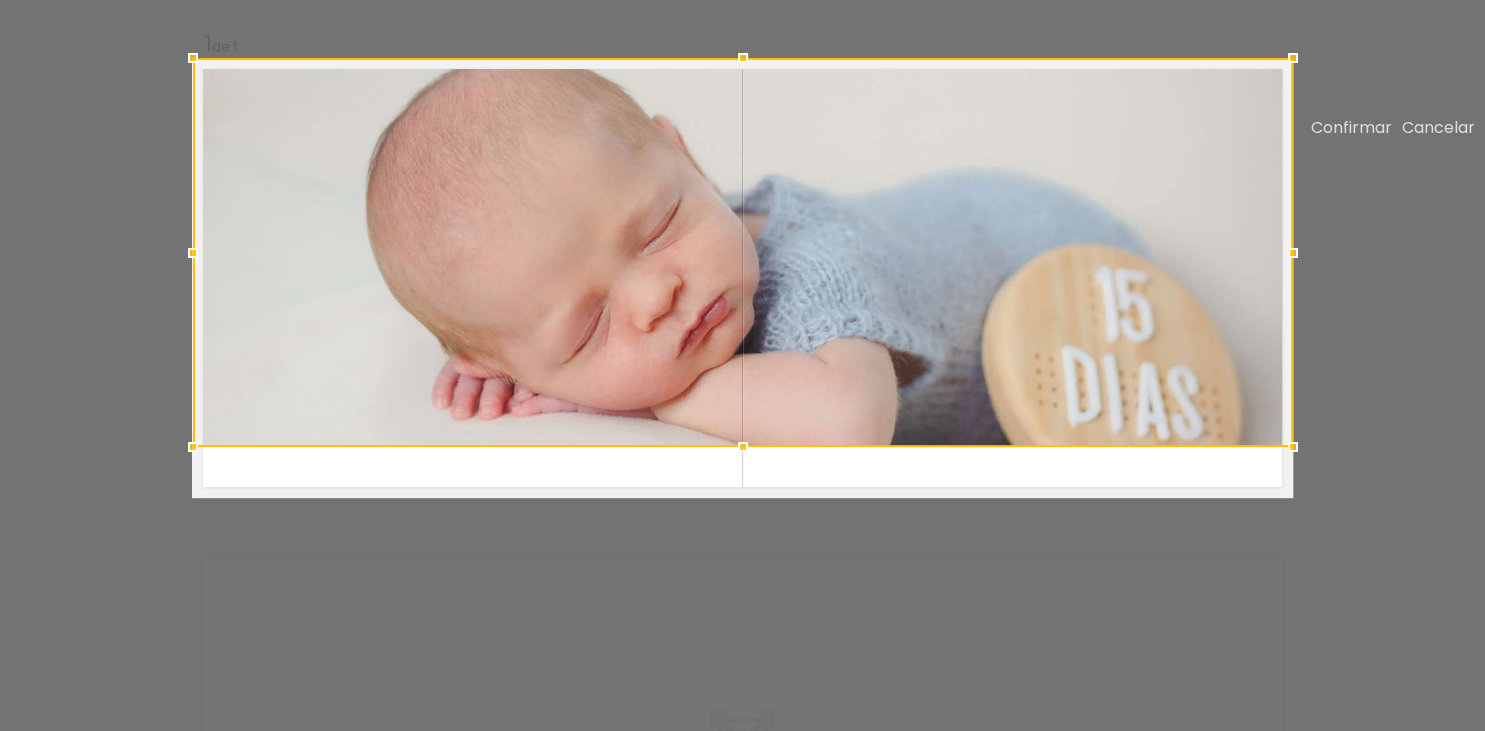 drag, startPoint x: 746, startPoint y: 576, endPoint x: 745, endPoint y: 600, distance: 24.020824 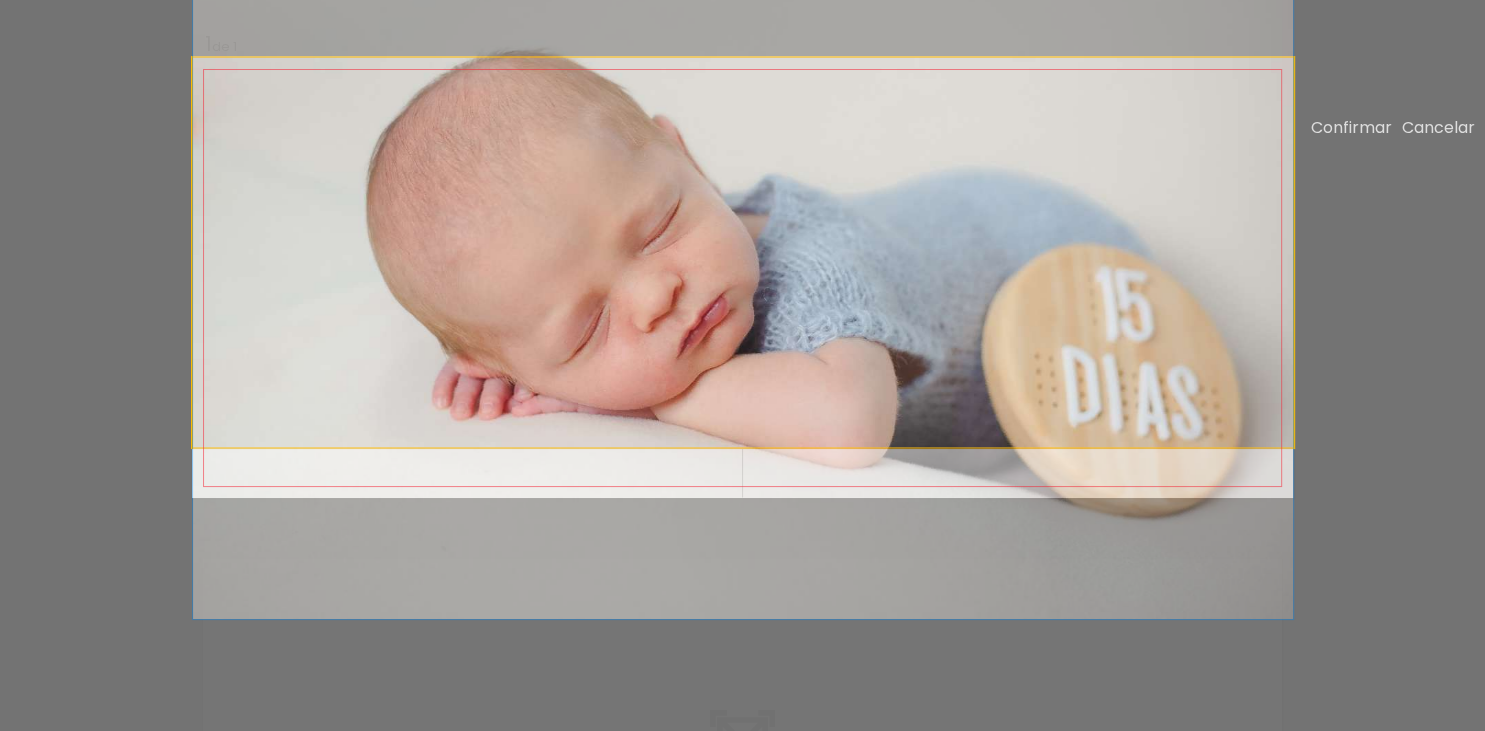 click 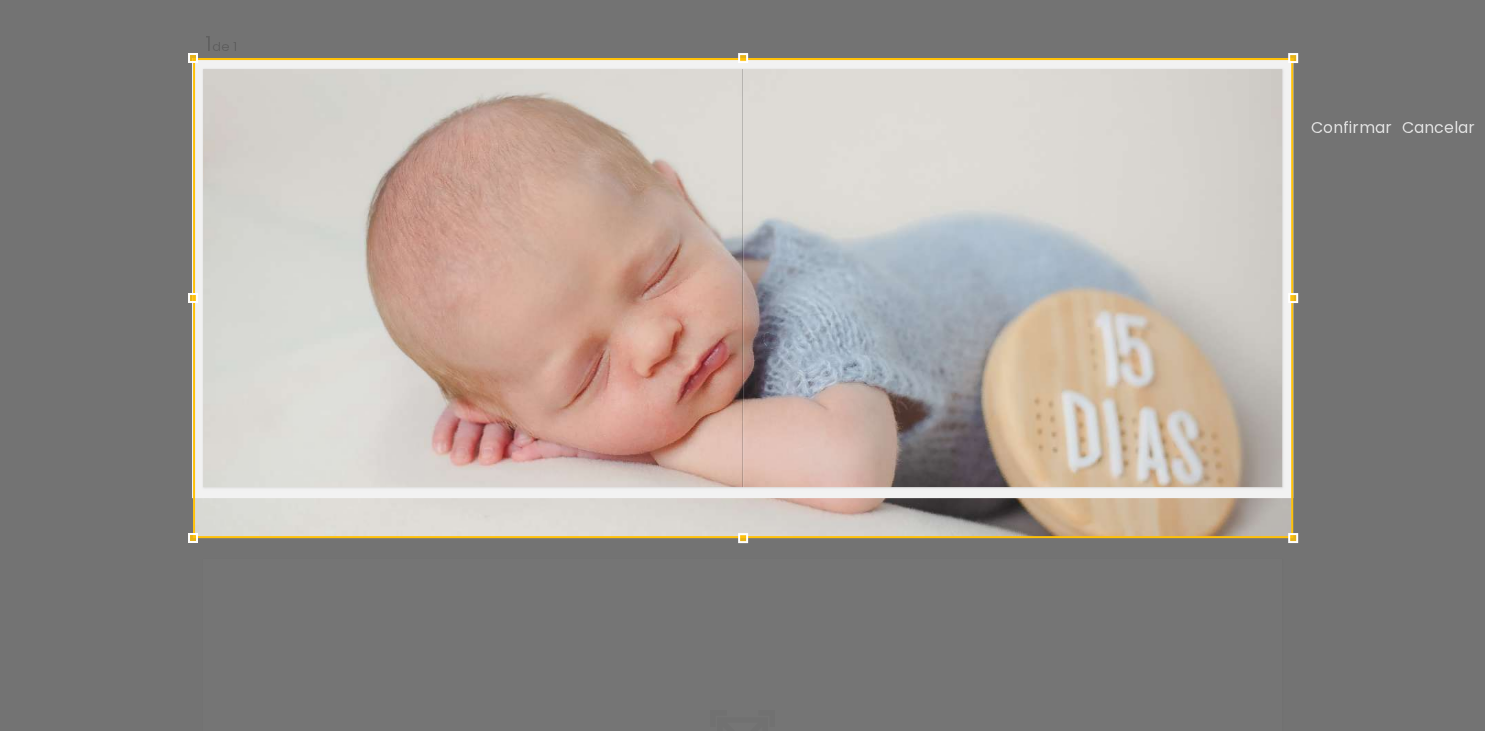 drag, startPoint x: 746, startPoint y: 533, endPoint x: 746, endPoint y: 568, distance: 35 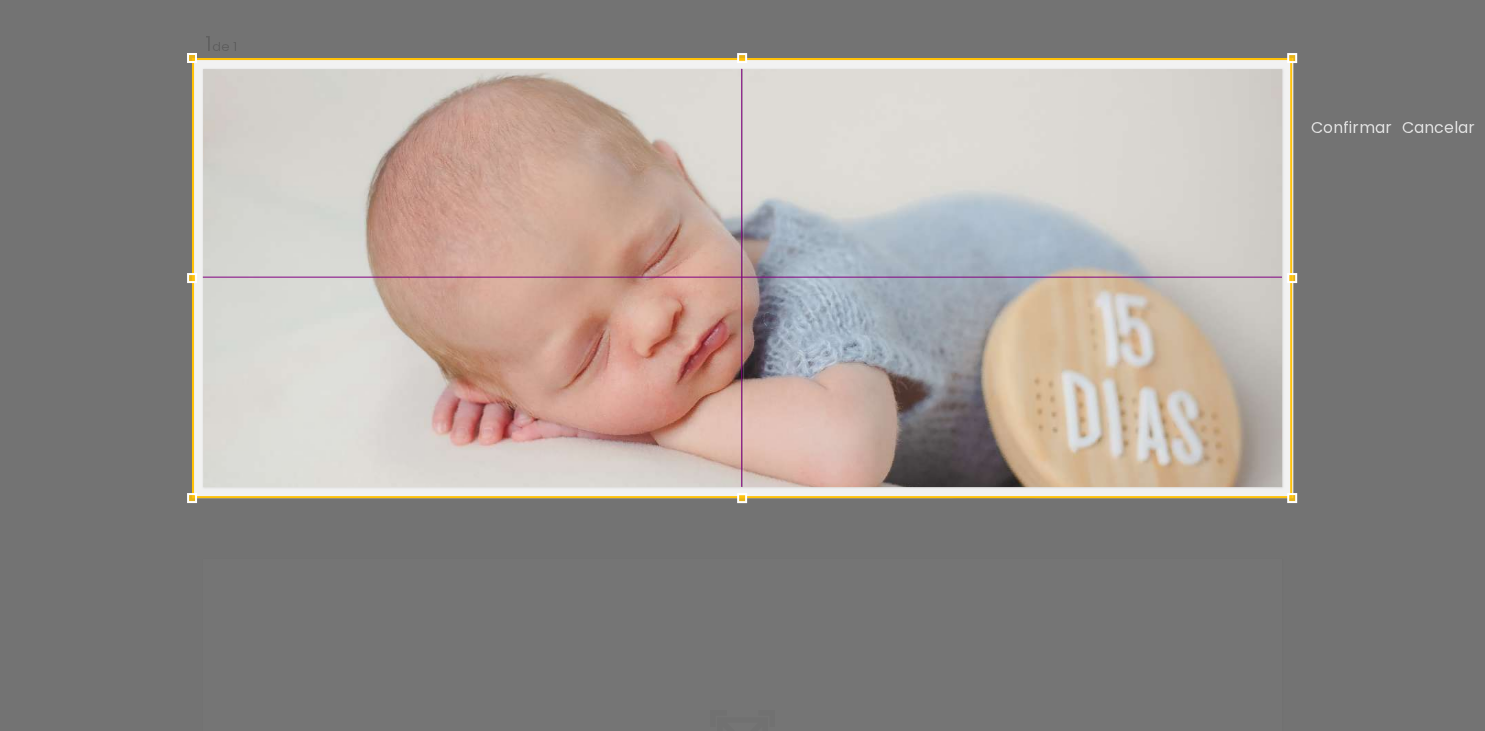 drag, startPoint x: 790, startPoint y: 478, endPoint x: 788, endPoint y: 430, distance: 48.04165 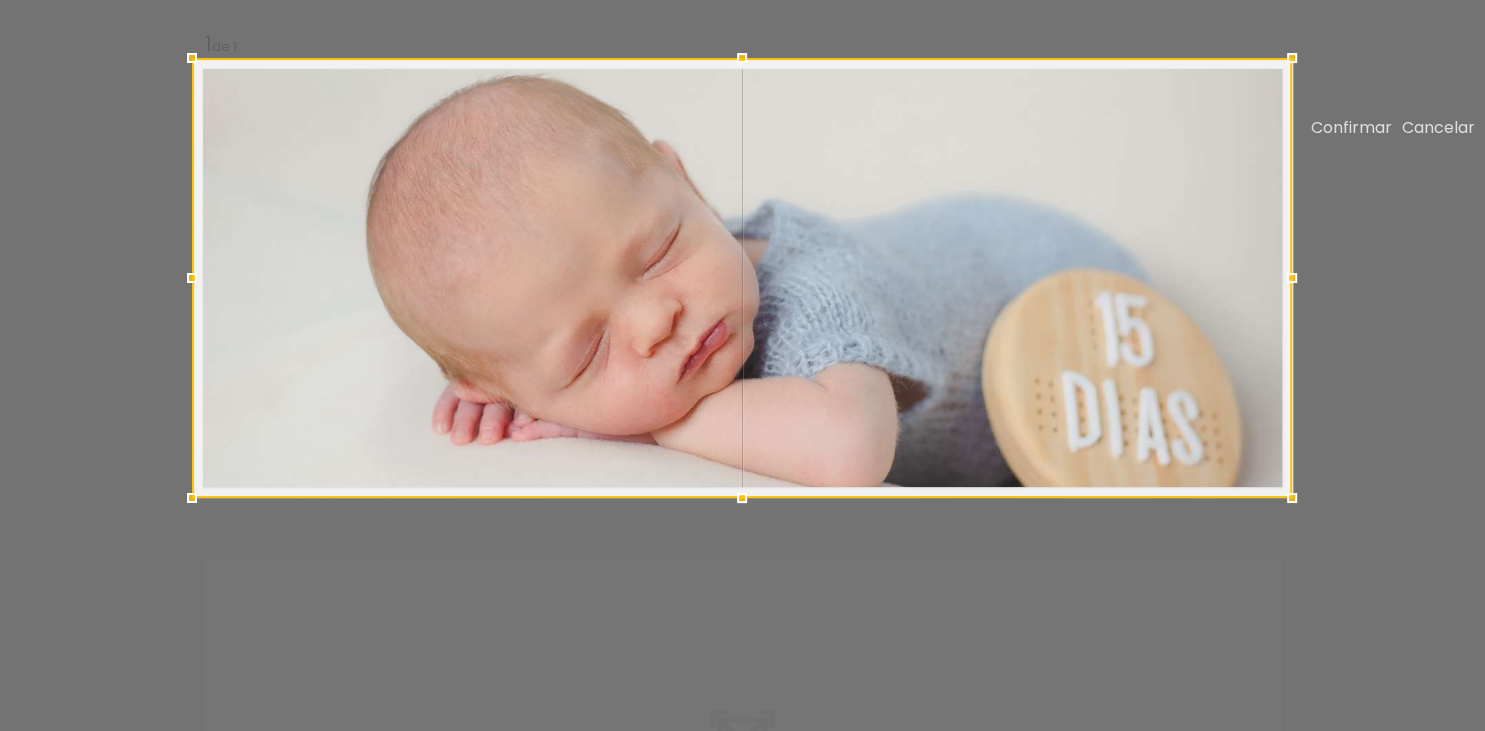 click at bounding box center (742, 278) 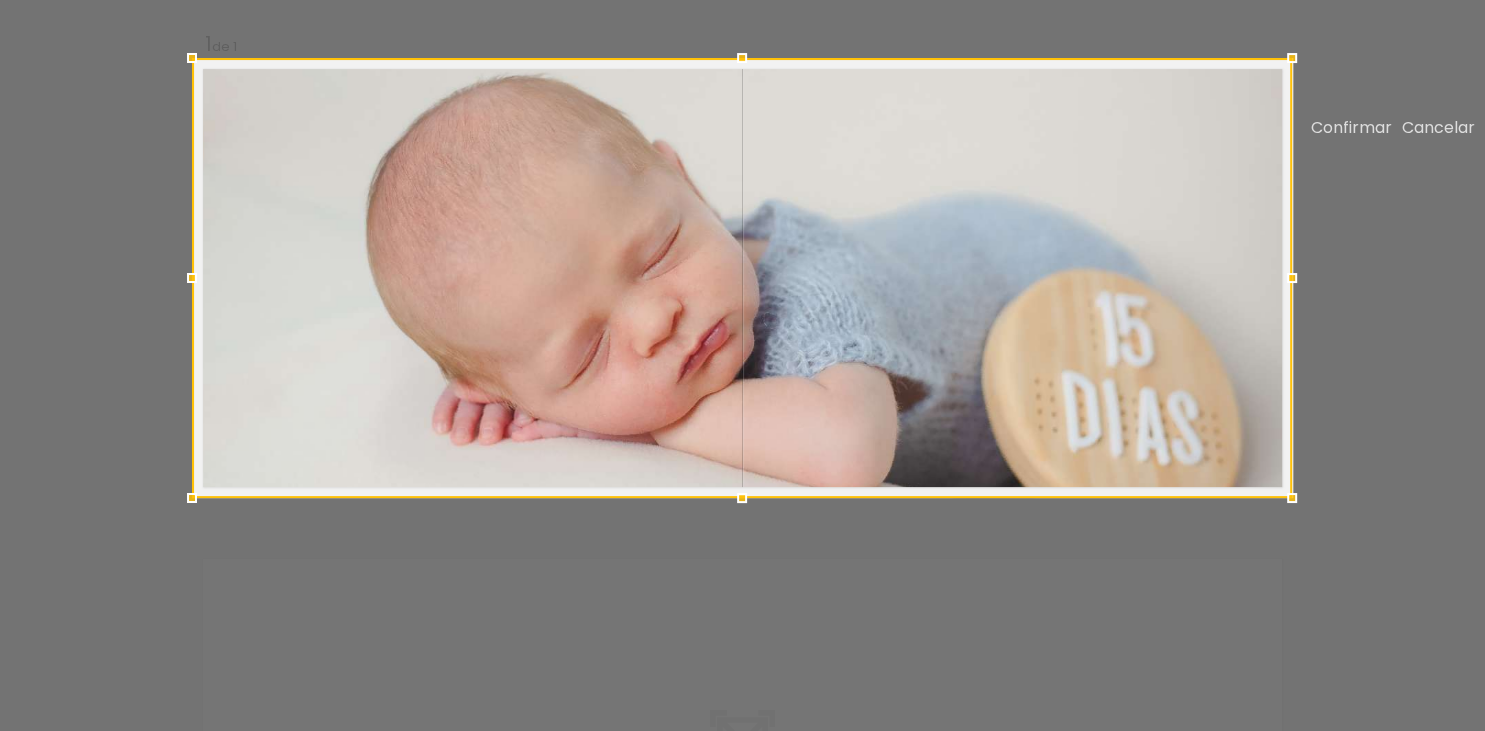 click on "Confirmar Cancelar" at bounding box center [742, 494] 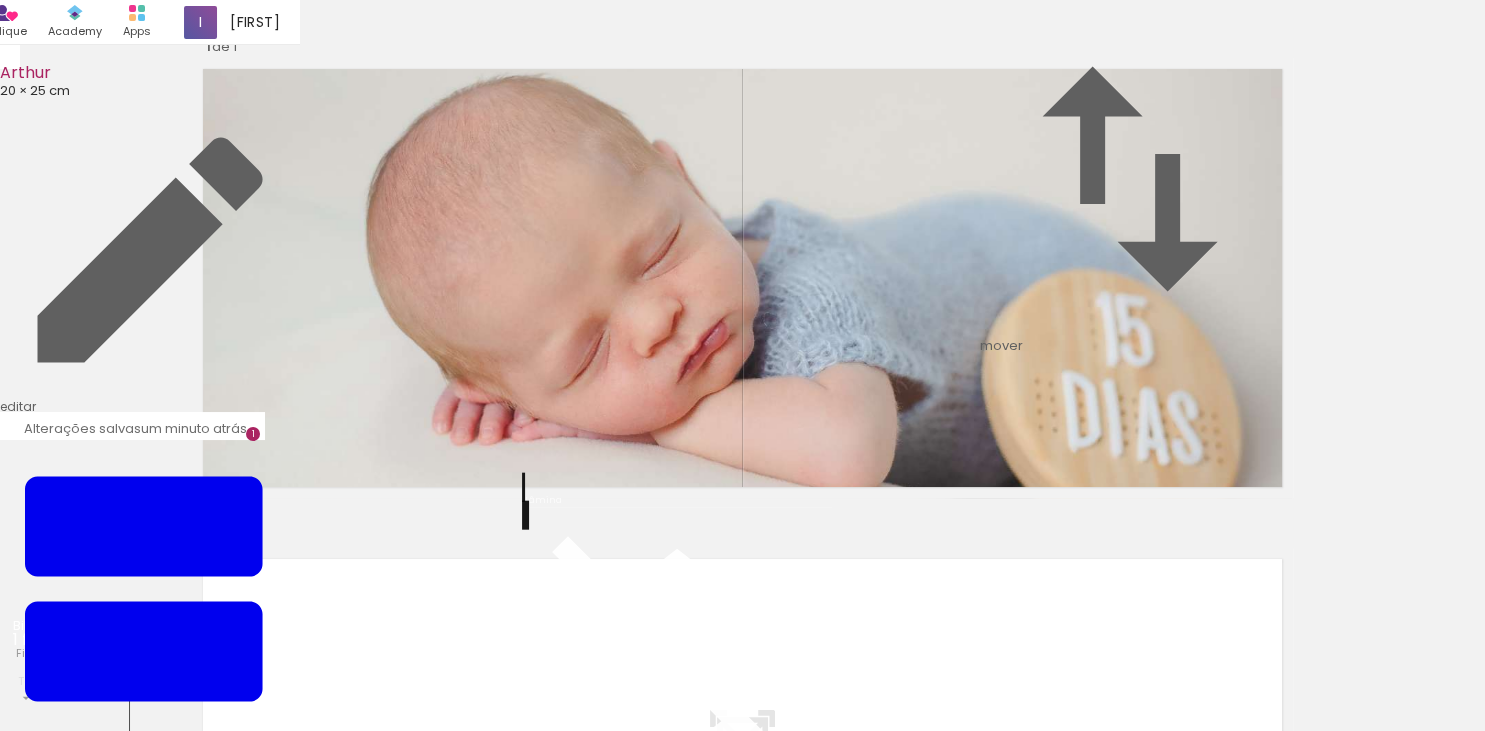 scroll, scrollTop: 552, scrollLeft: 0, axis: vertical 